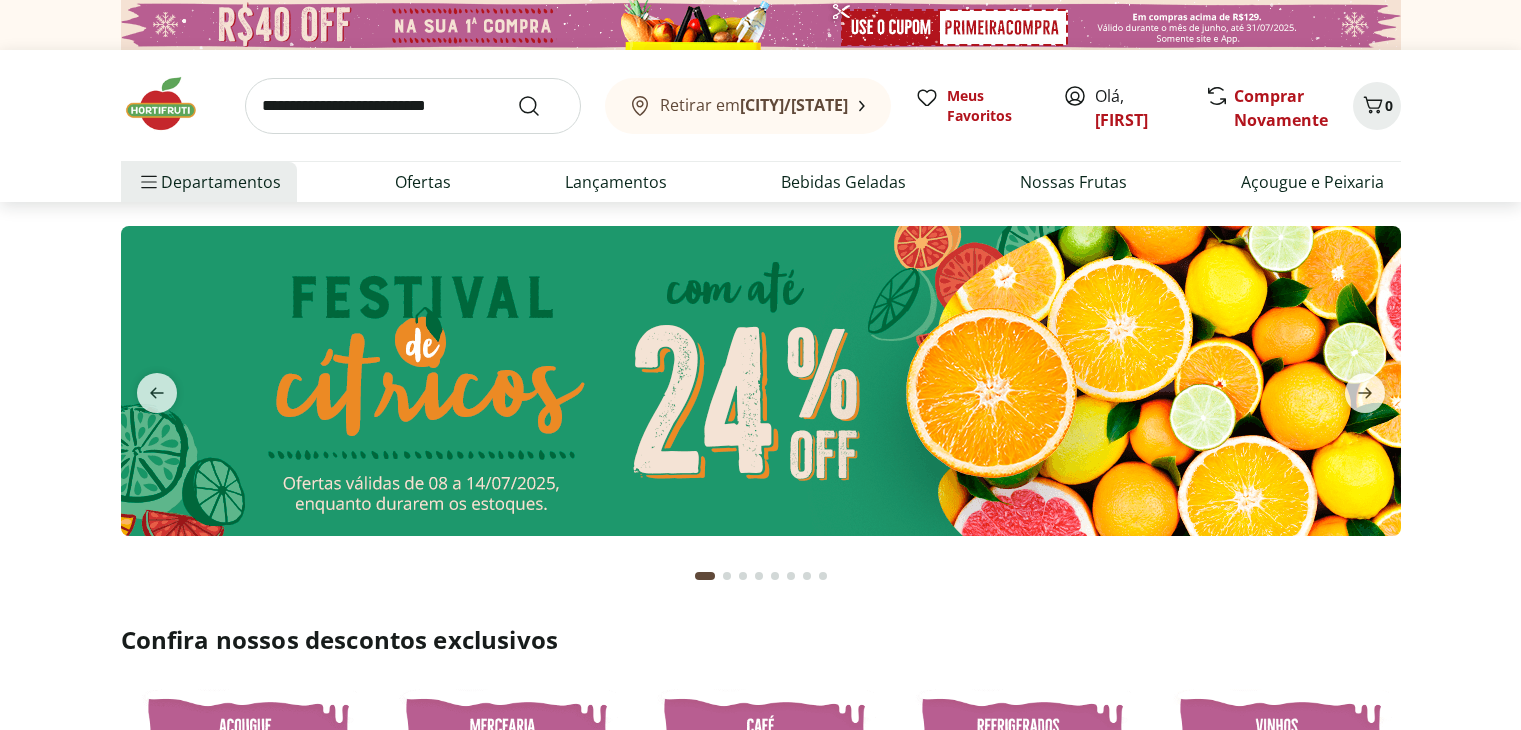 scroll, scrollTop: 0, scrollLeft: 0, axis: both 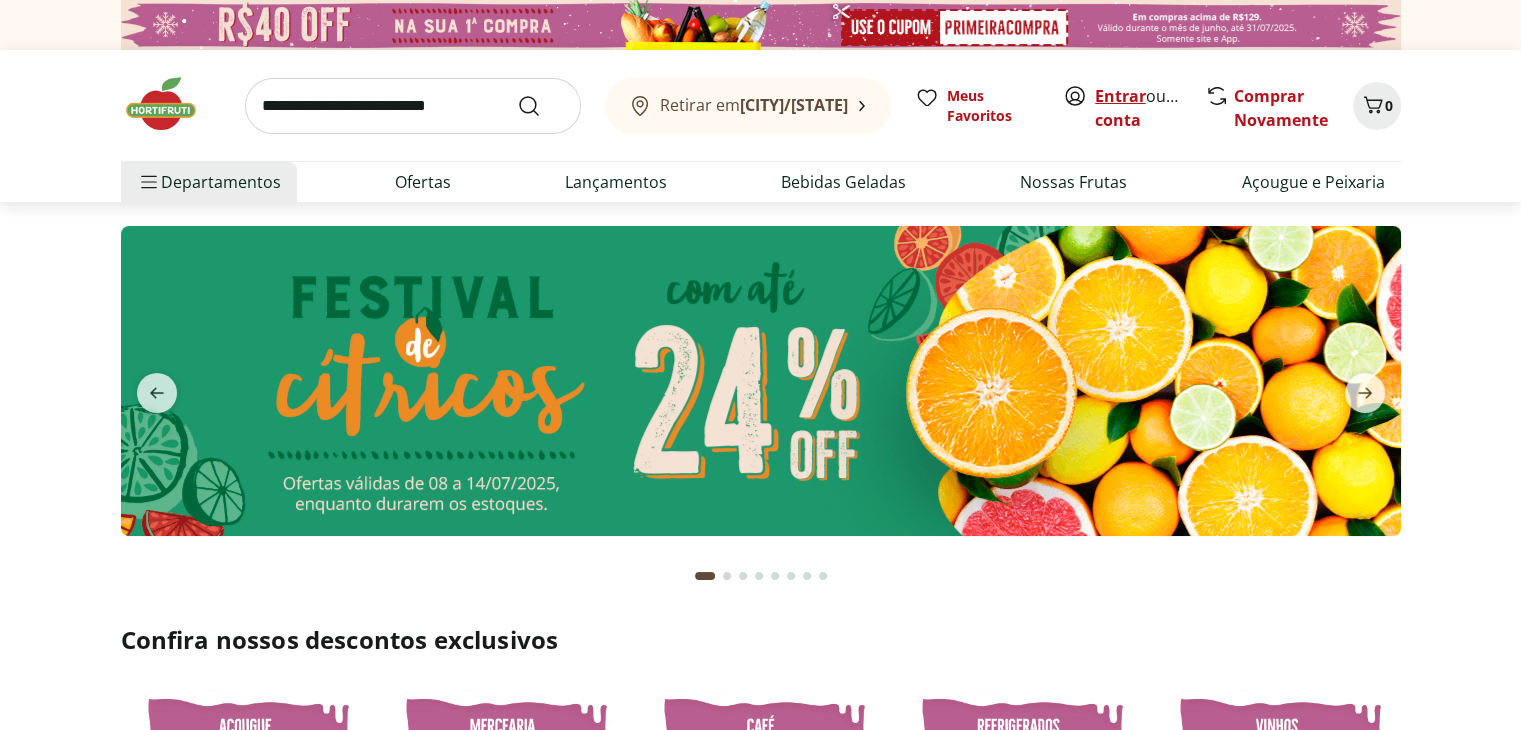 click on "Entrar" at bounding box center [1120, 96] 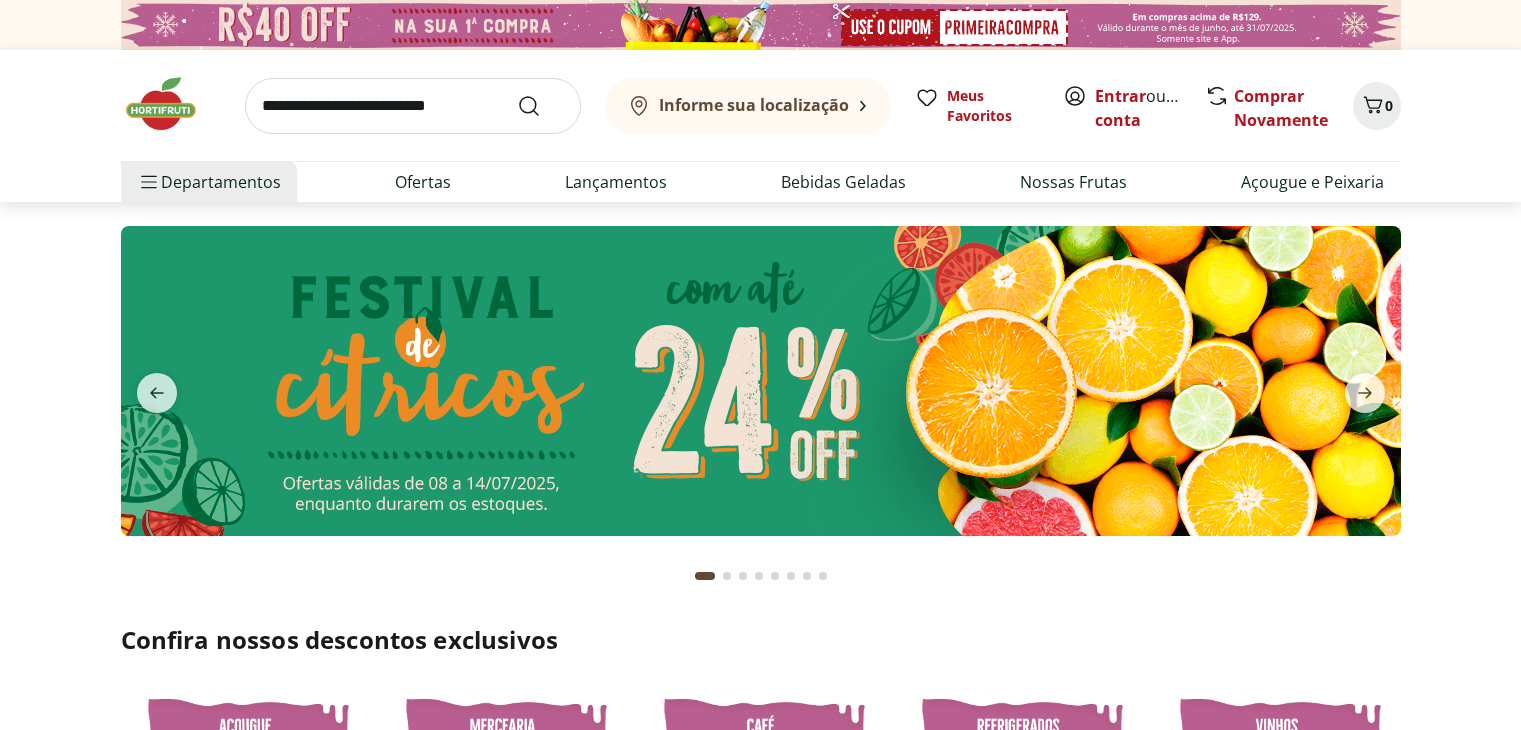 scroll, scrollTop: 0, scrollLeft: 0, axis: both 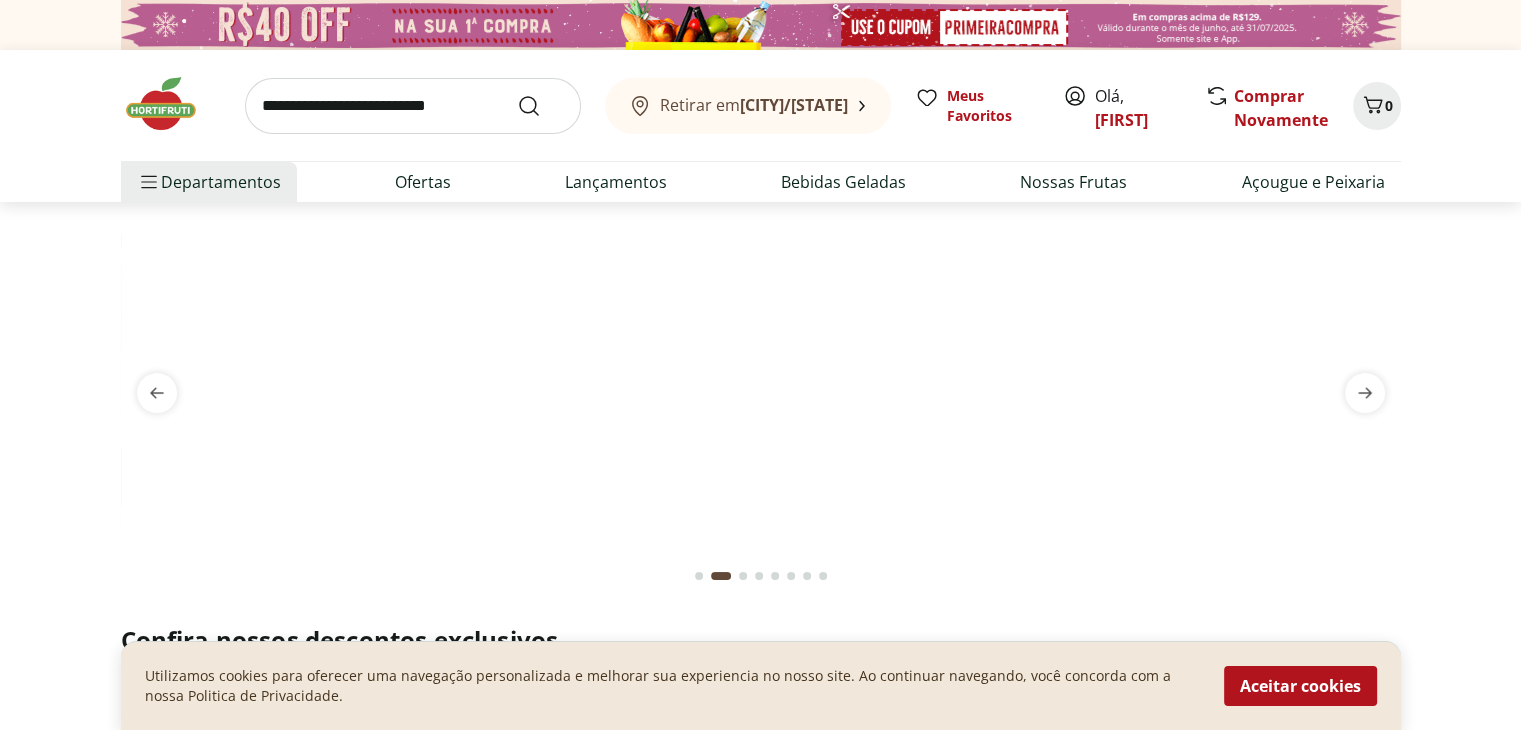 click on "Retirar em [CITY]/[STATE]" at bounding box center [754, 105] 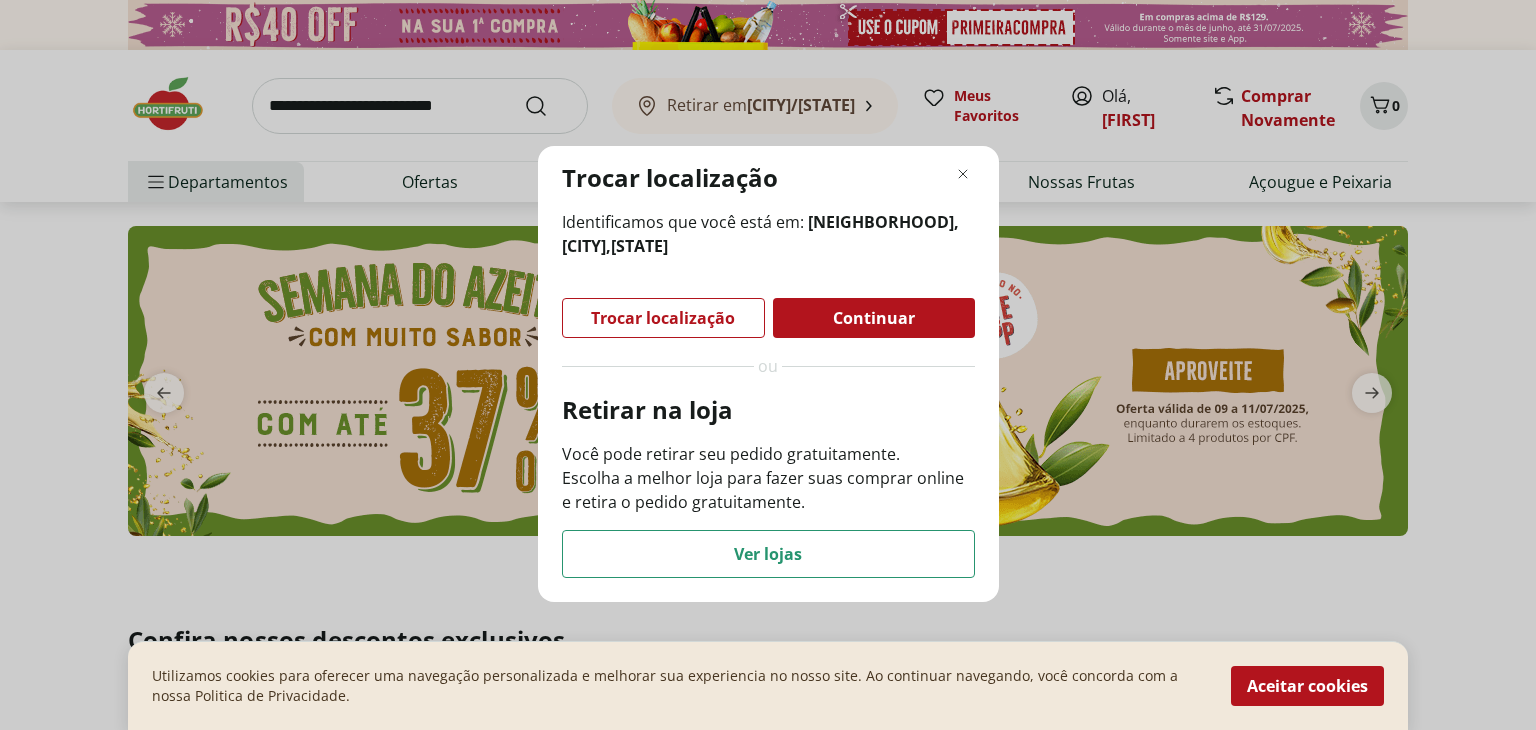 click on "Continuar" at bounding box center (874, 318) 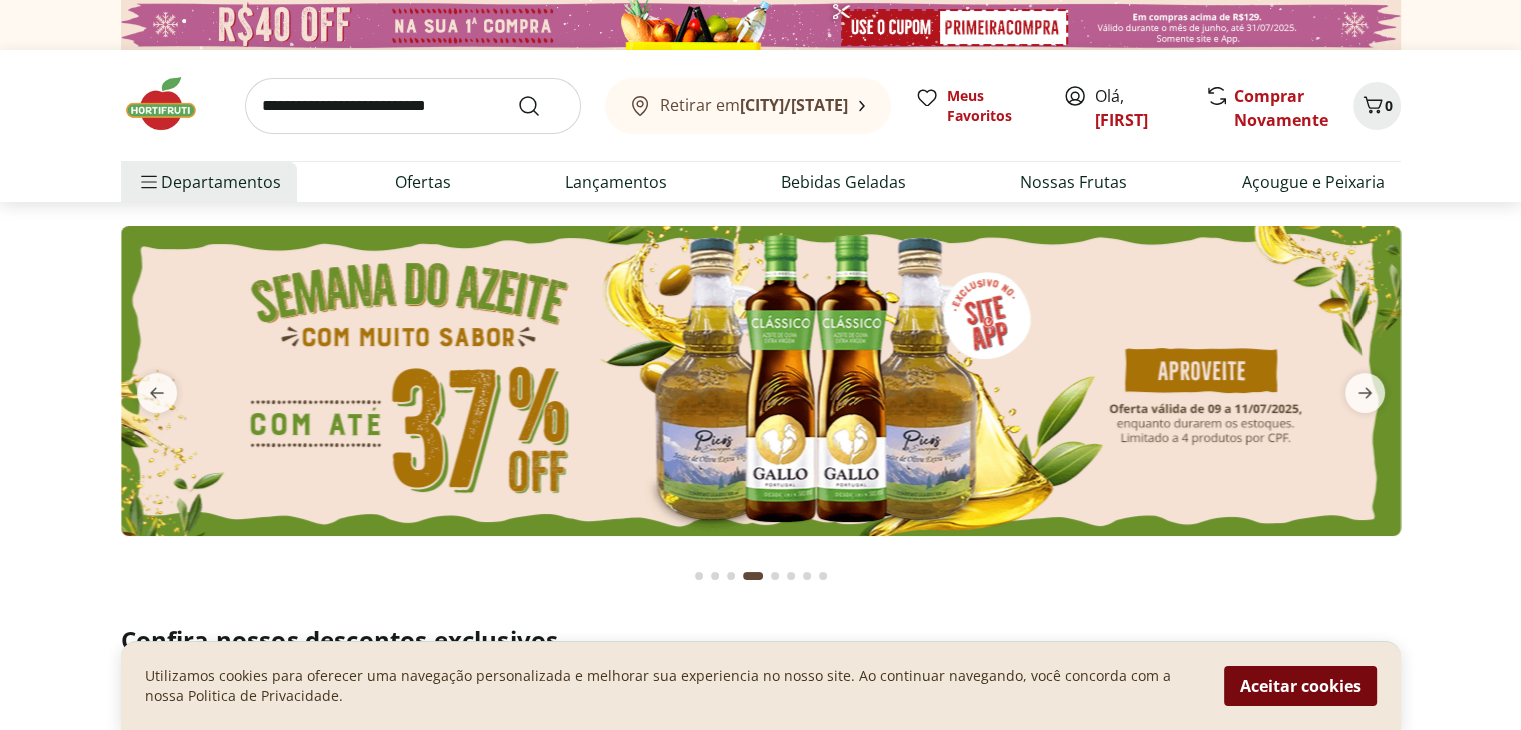 click on "Aceitar cookies" at bounding box center (1300, 686) 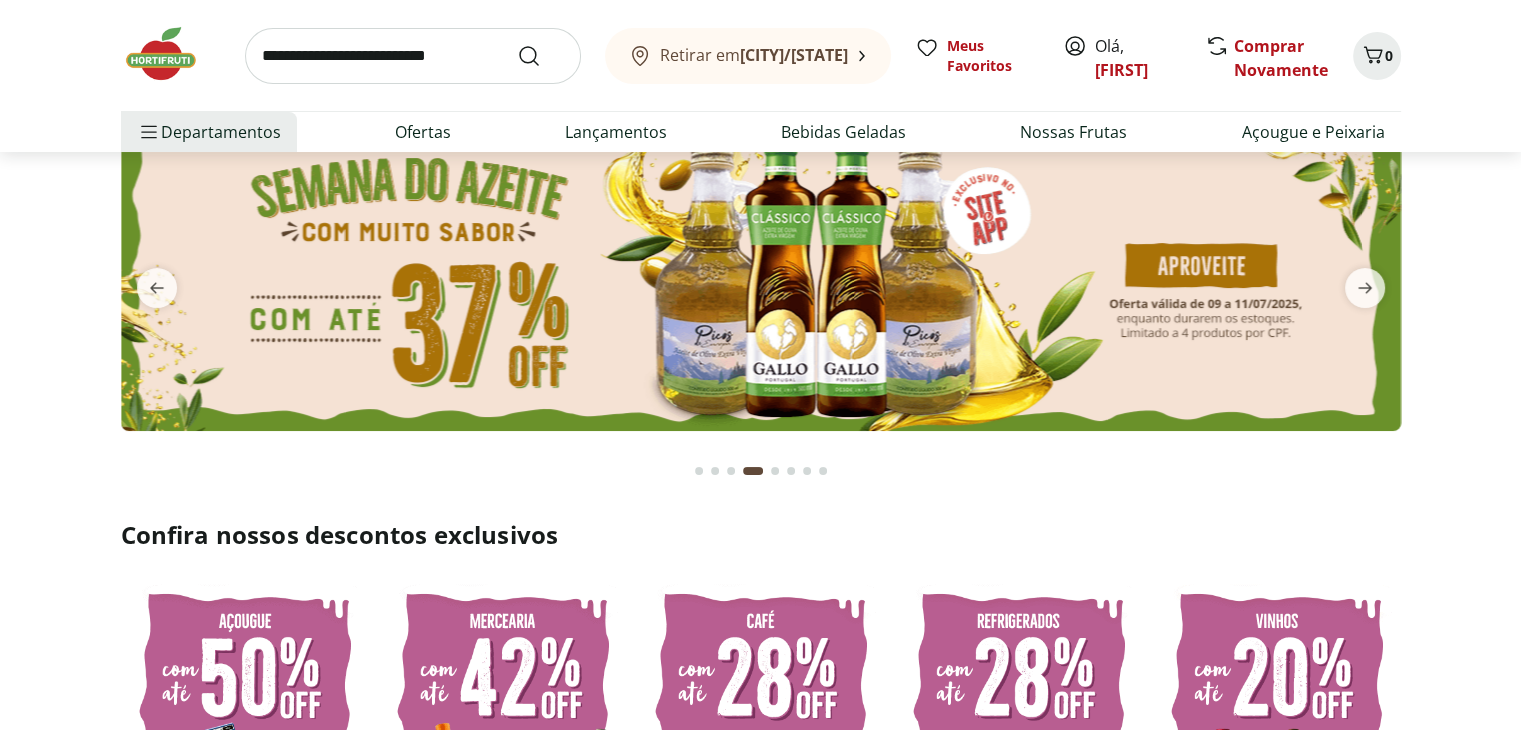 scroll, scrollTop: 0, scrollLeft: 0, axis: both 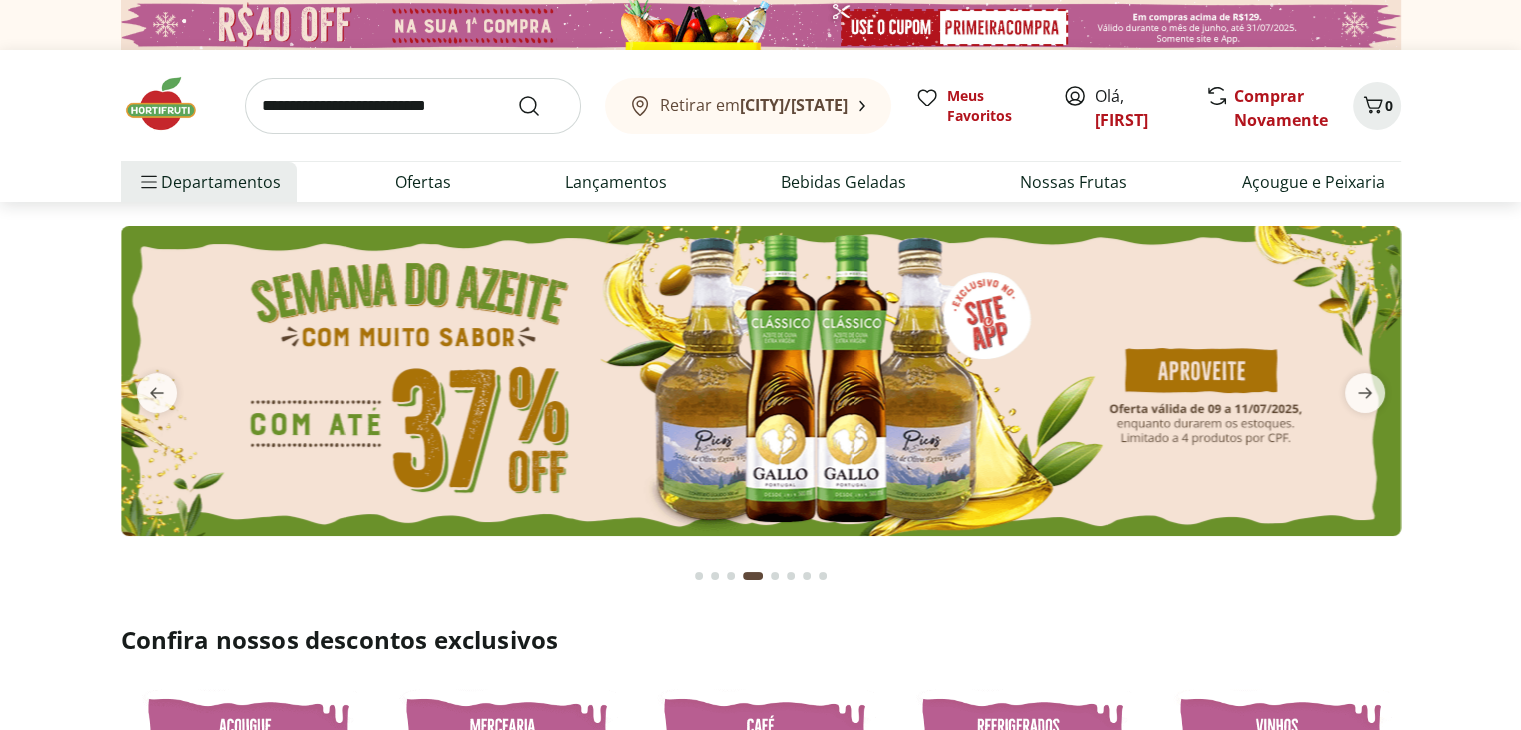 click at bounding box center [413, 106] 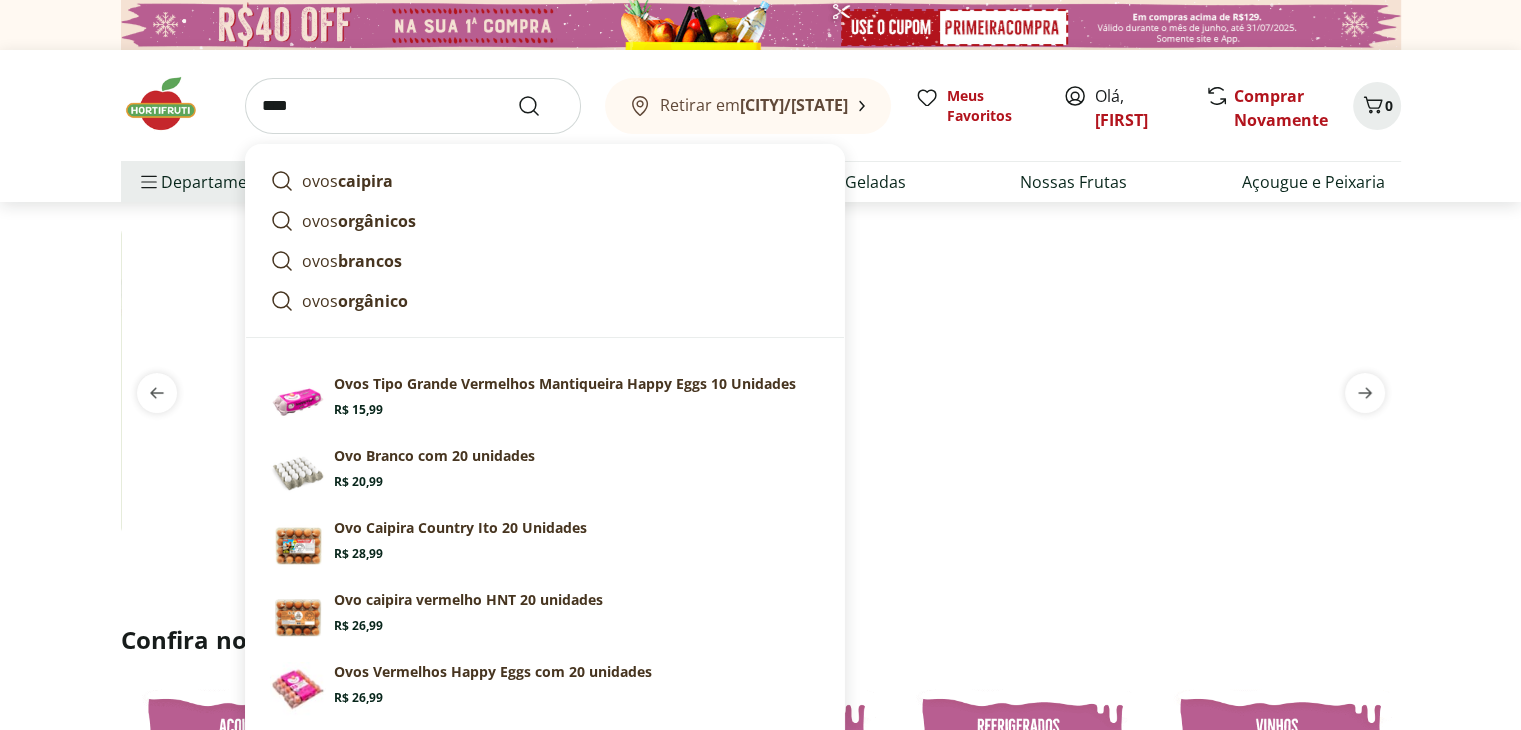 type on "****" 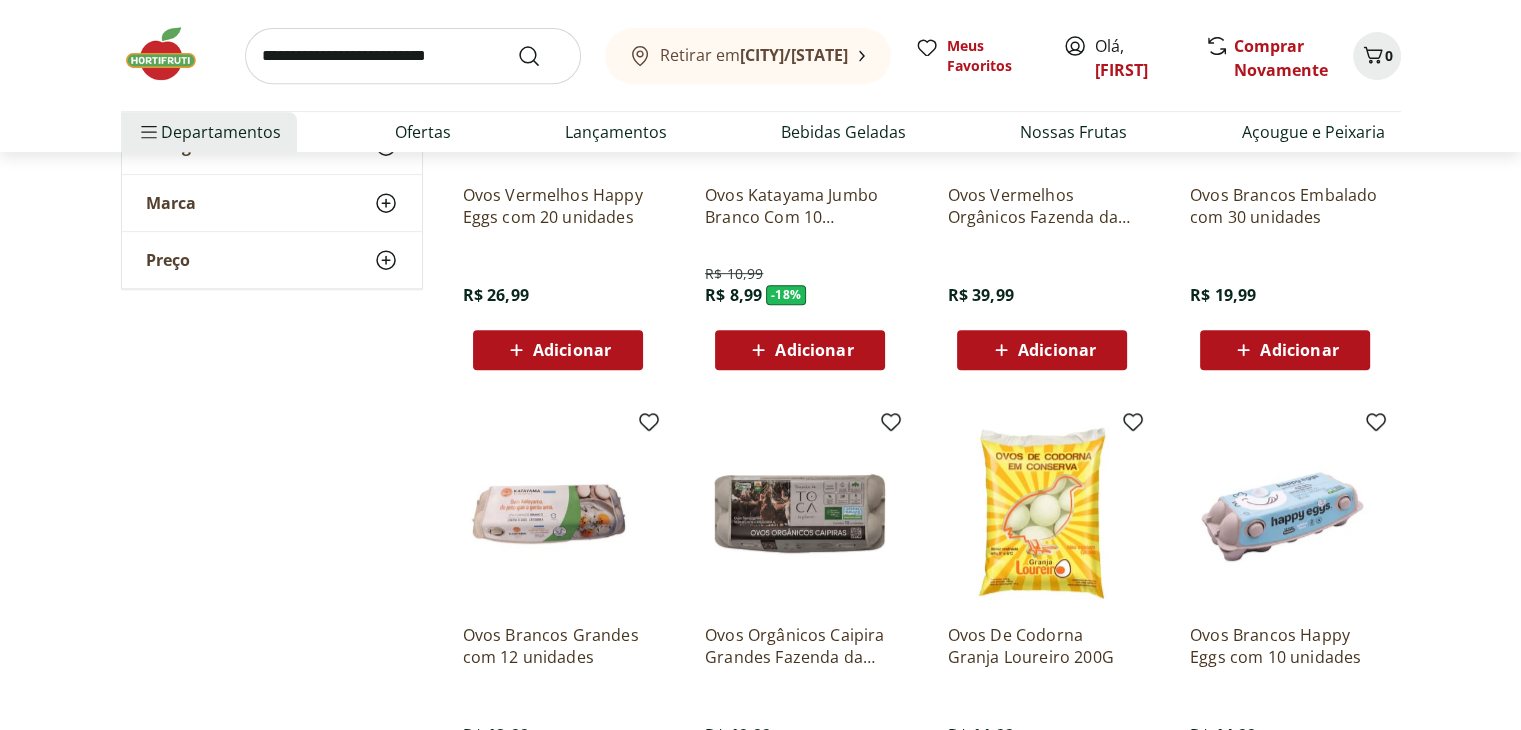 scroll, scrollTop: 1000, scrollLeft: 0, axis: vertical 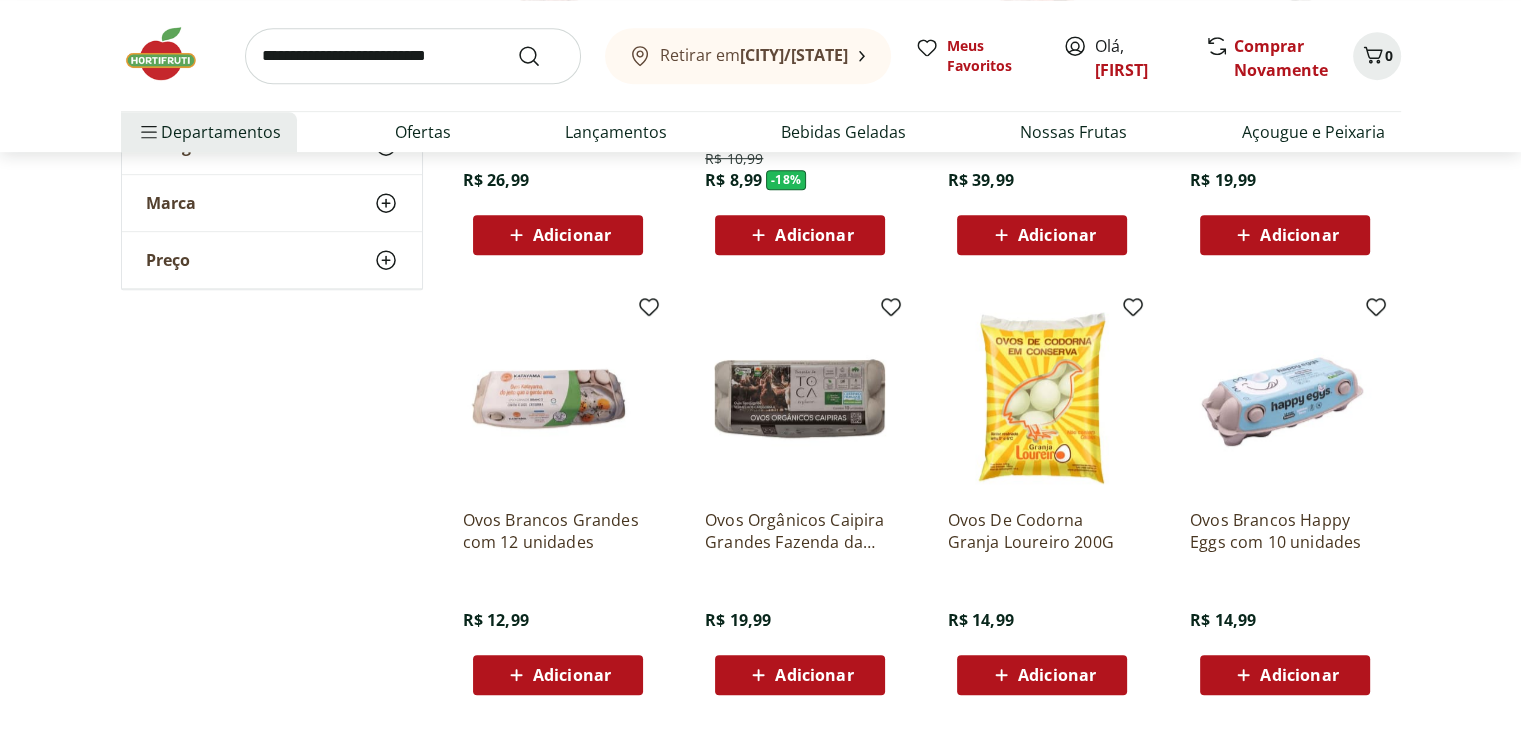 click at bounding box center (558, 398) 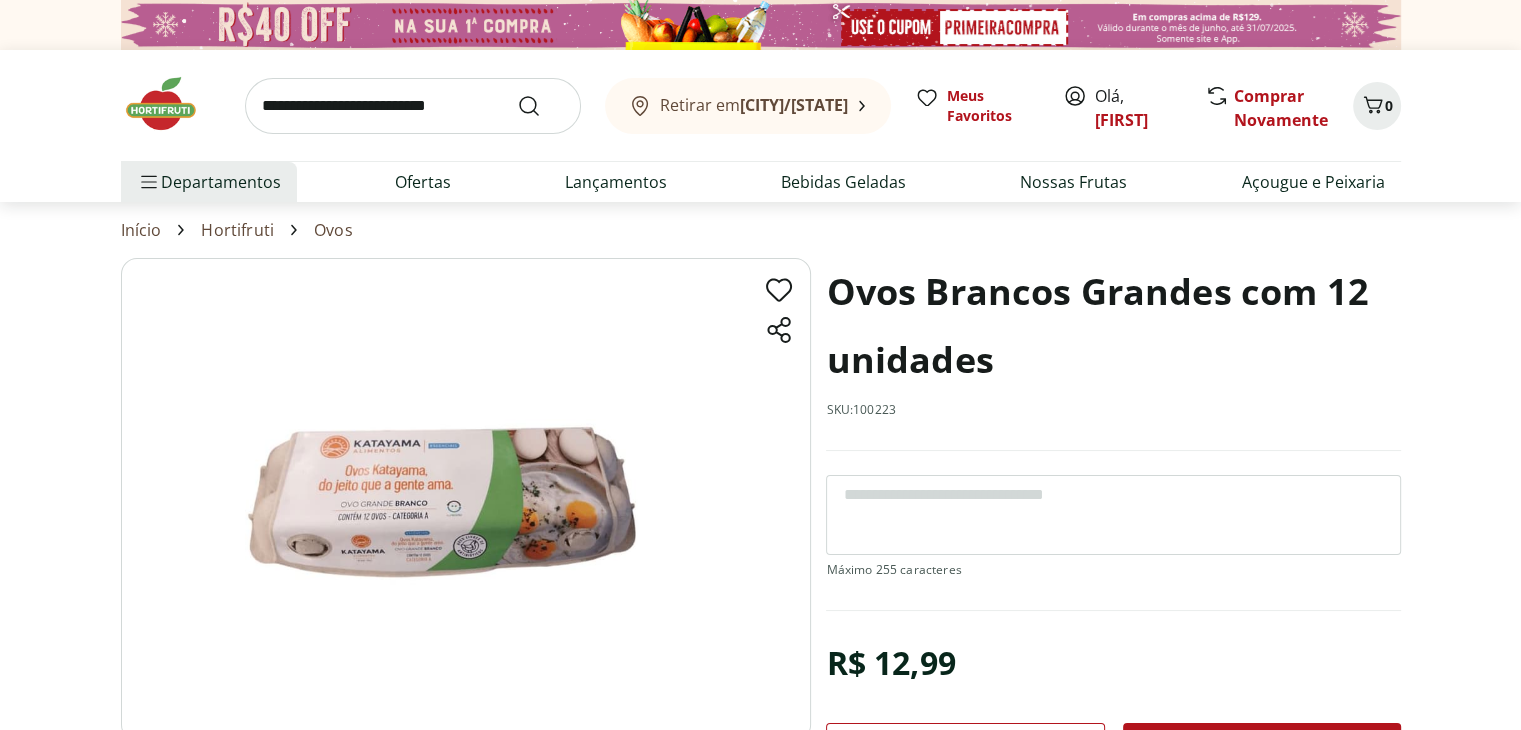 scroll, scrollTop: 200, scrollLeft: 0, axis: vertical 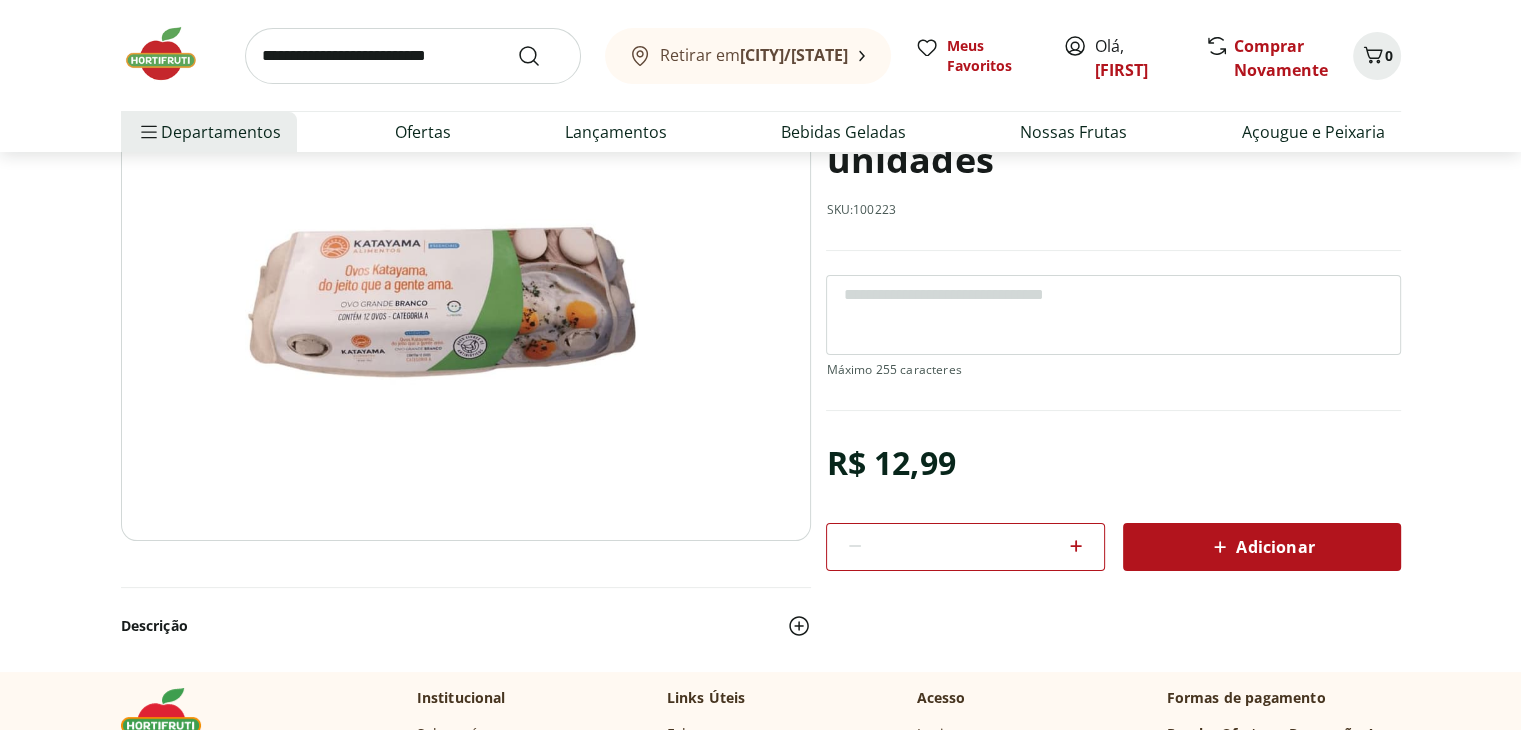 click at bounding box center (1076, 546) 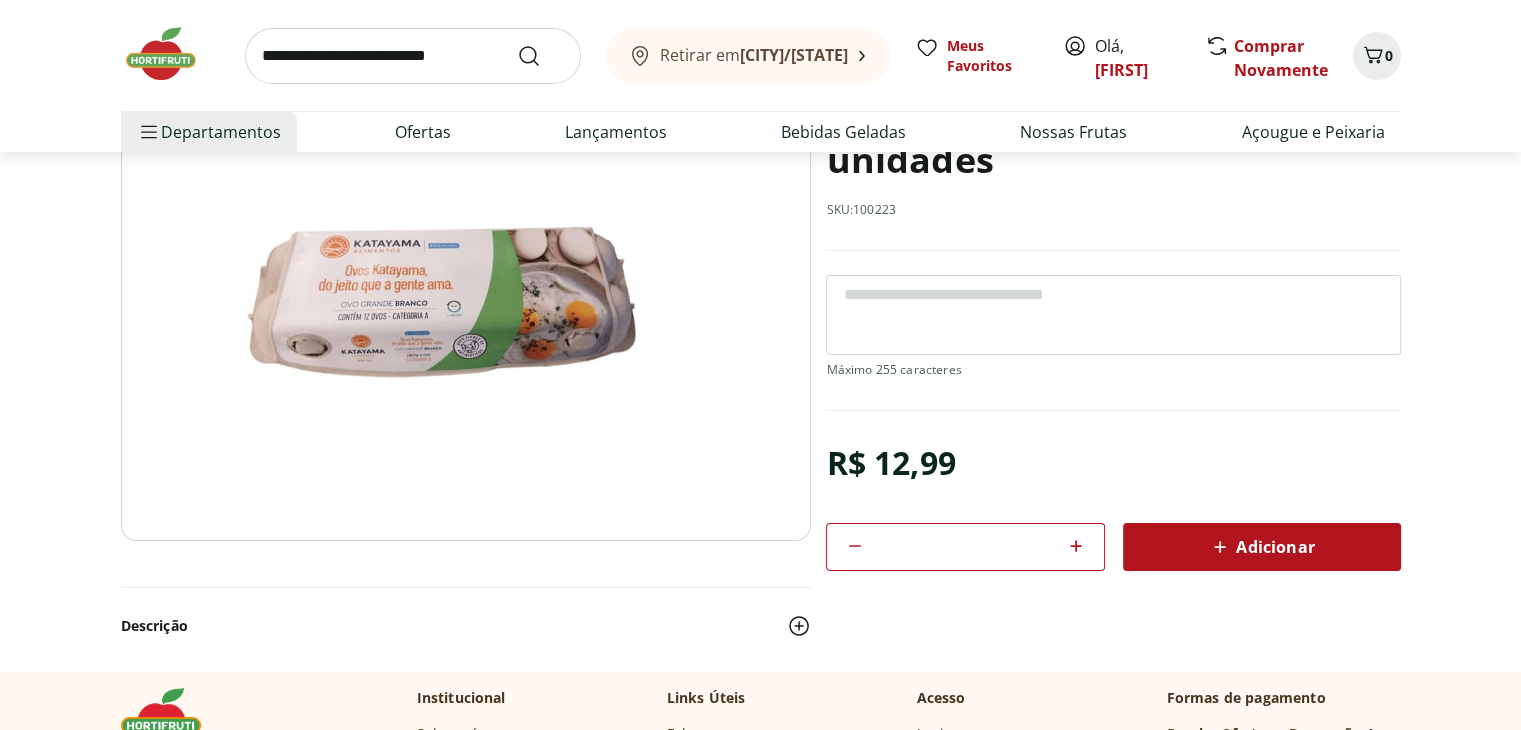 click at bounding box center (1220, 547) 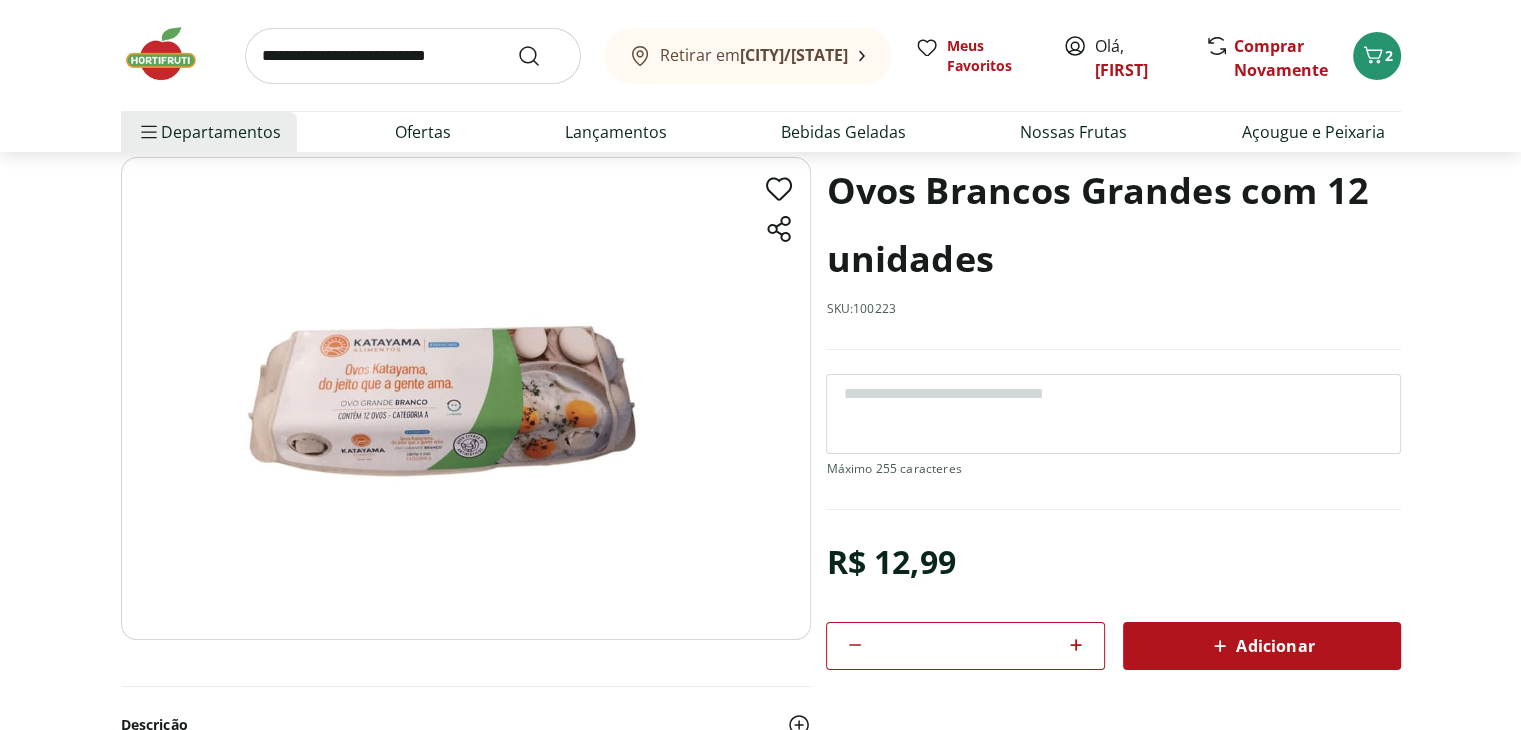 scroll, scrollTop: 0, scrollLeft: 0, axis: both 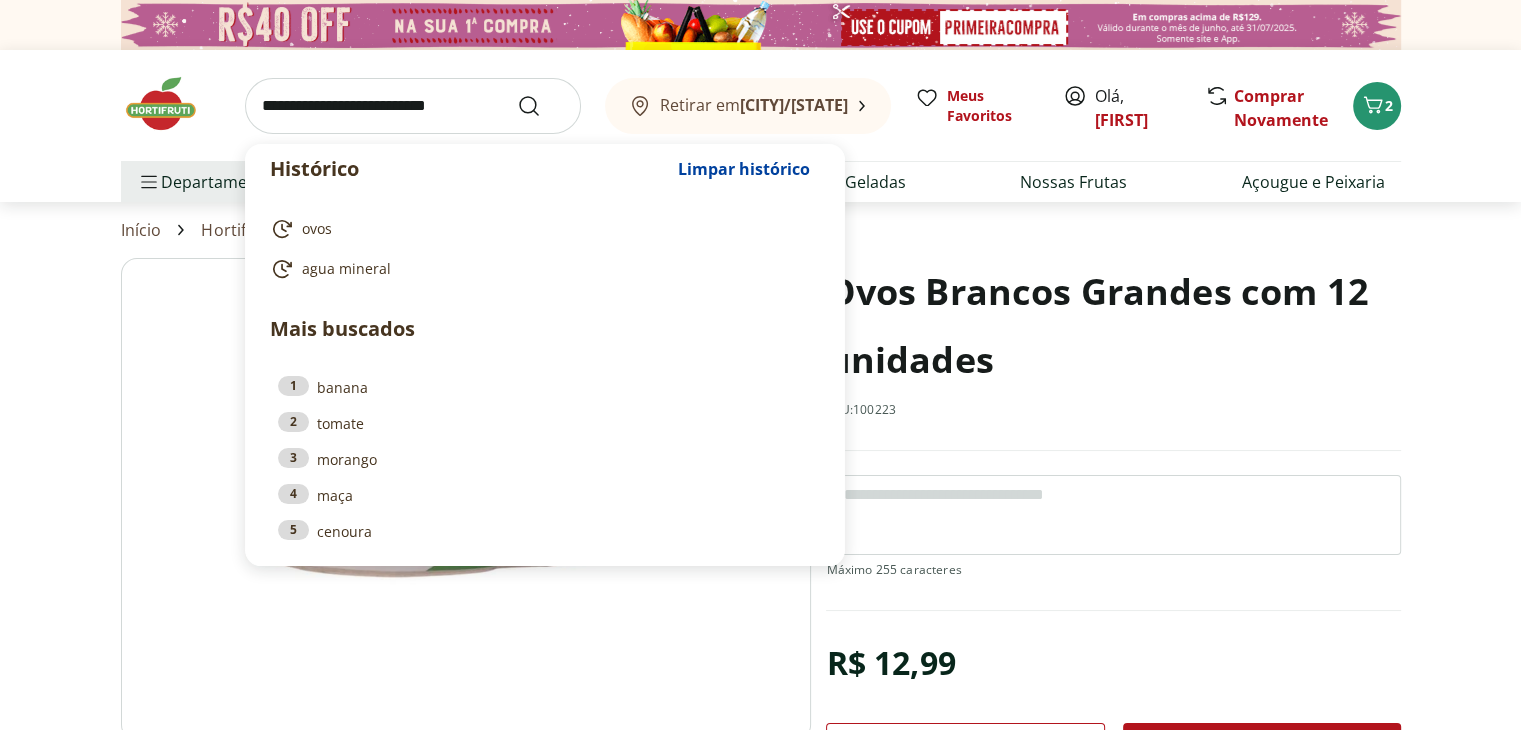 click at bounding box center [413, 106] 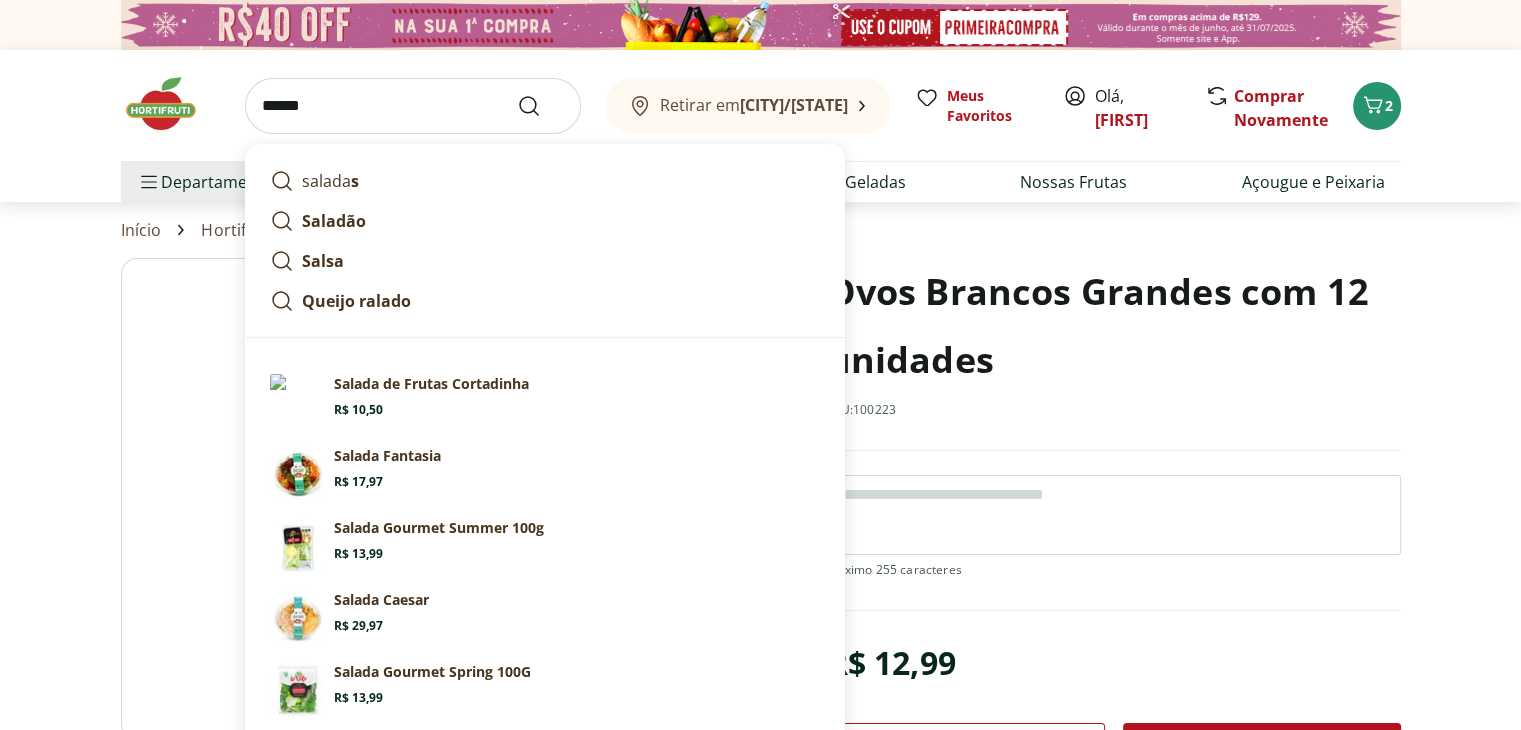 type on "******" 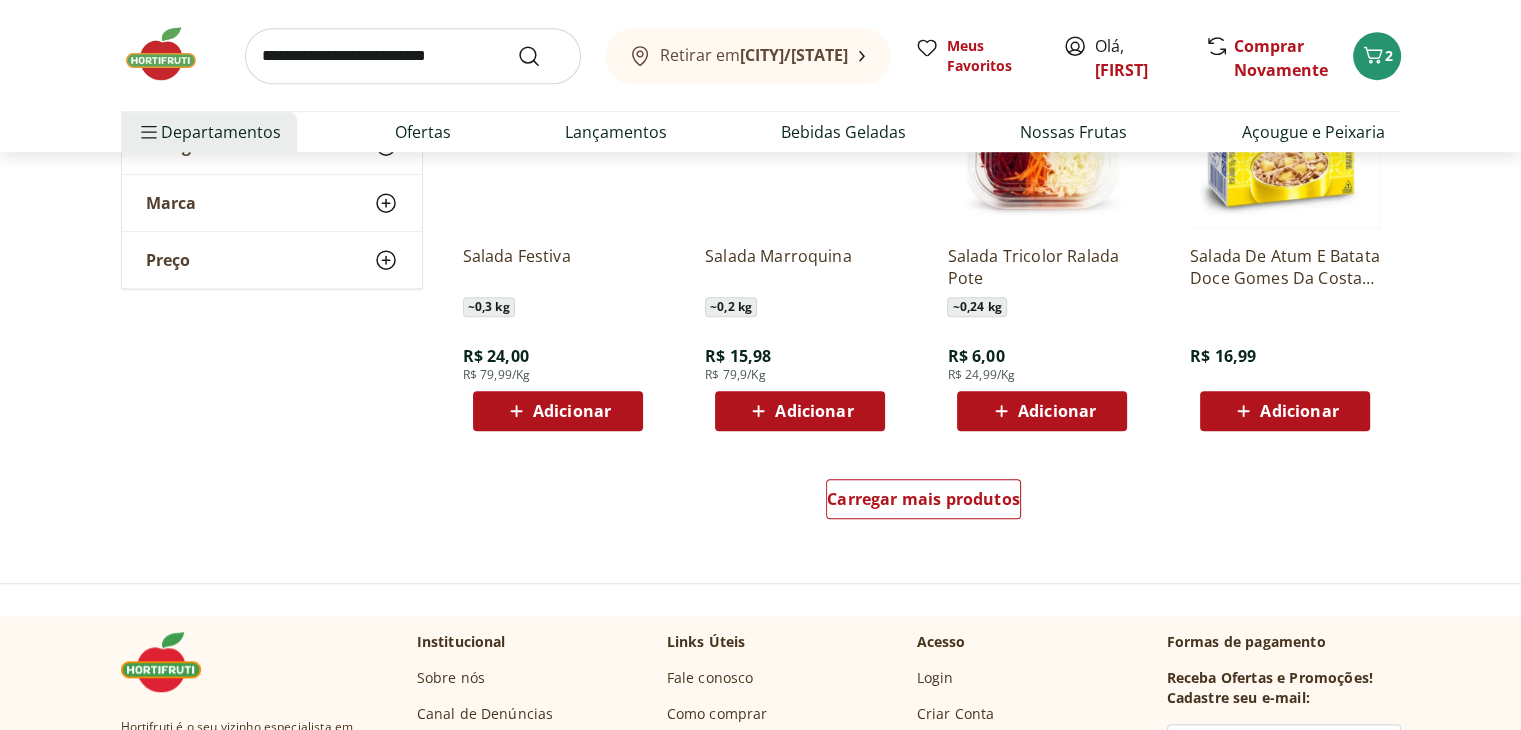 scroll, scrollTop: 1400, scrollLeft: 0, axis: vertical 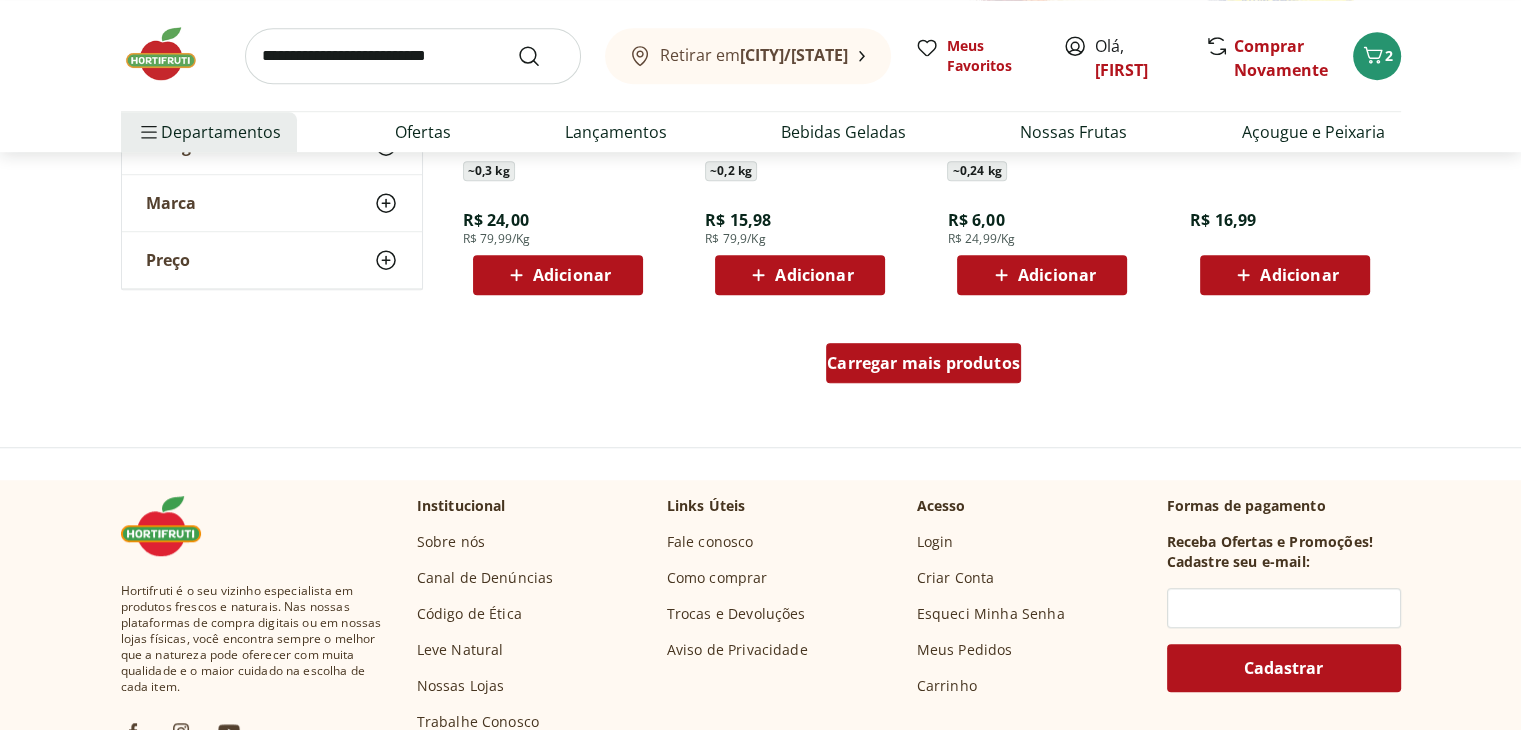 click on "Carregar mais produtos" at bounding box center (923, 363) 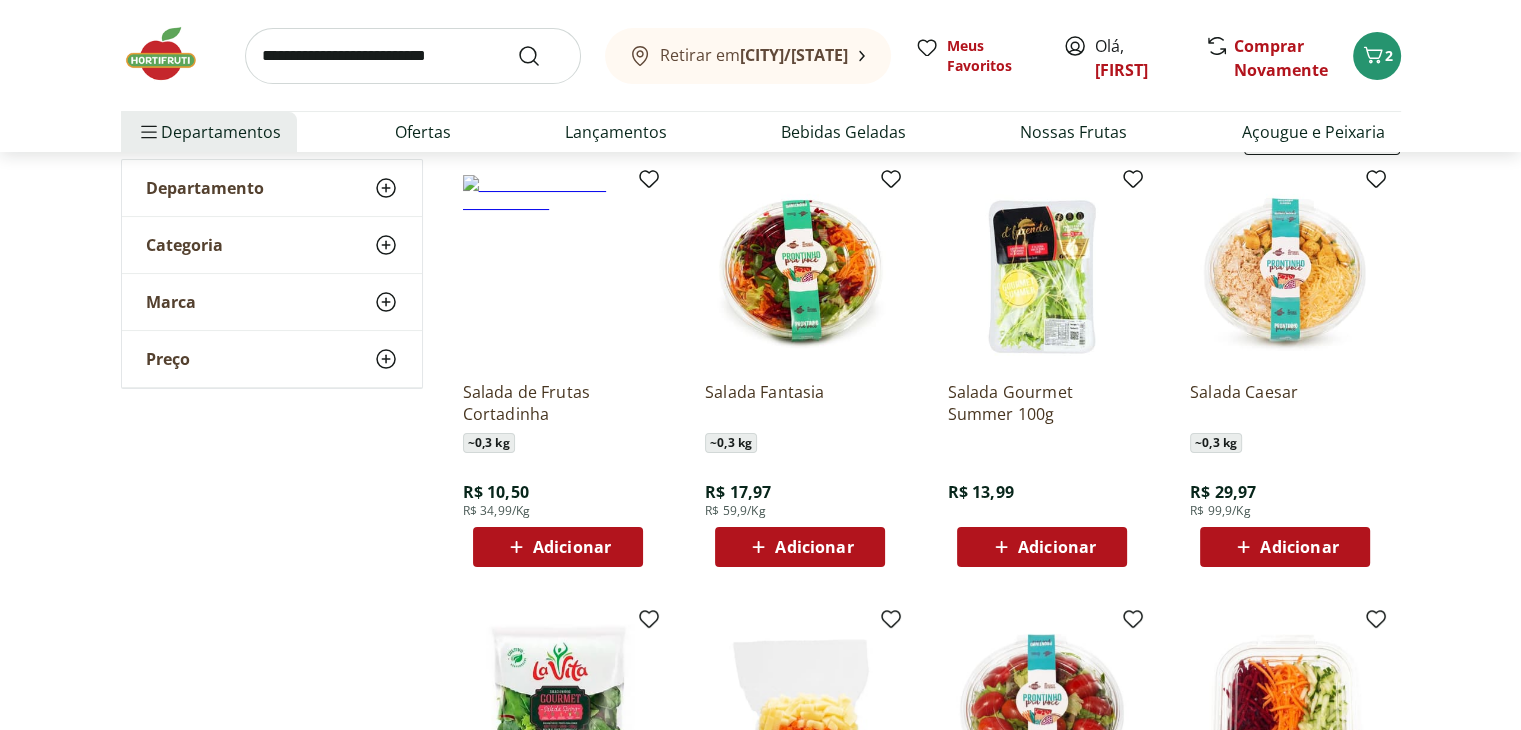 scroll, scrollTop: 400, scrollLeft: 0, axis: vertical 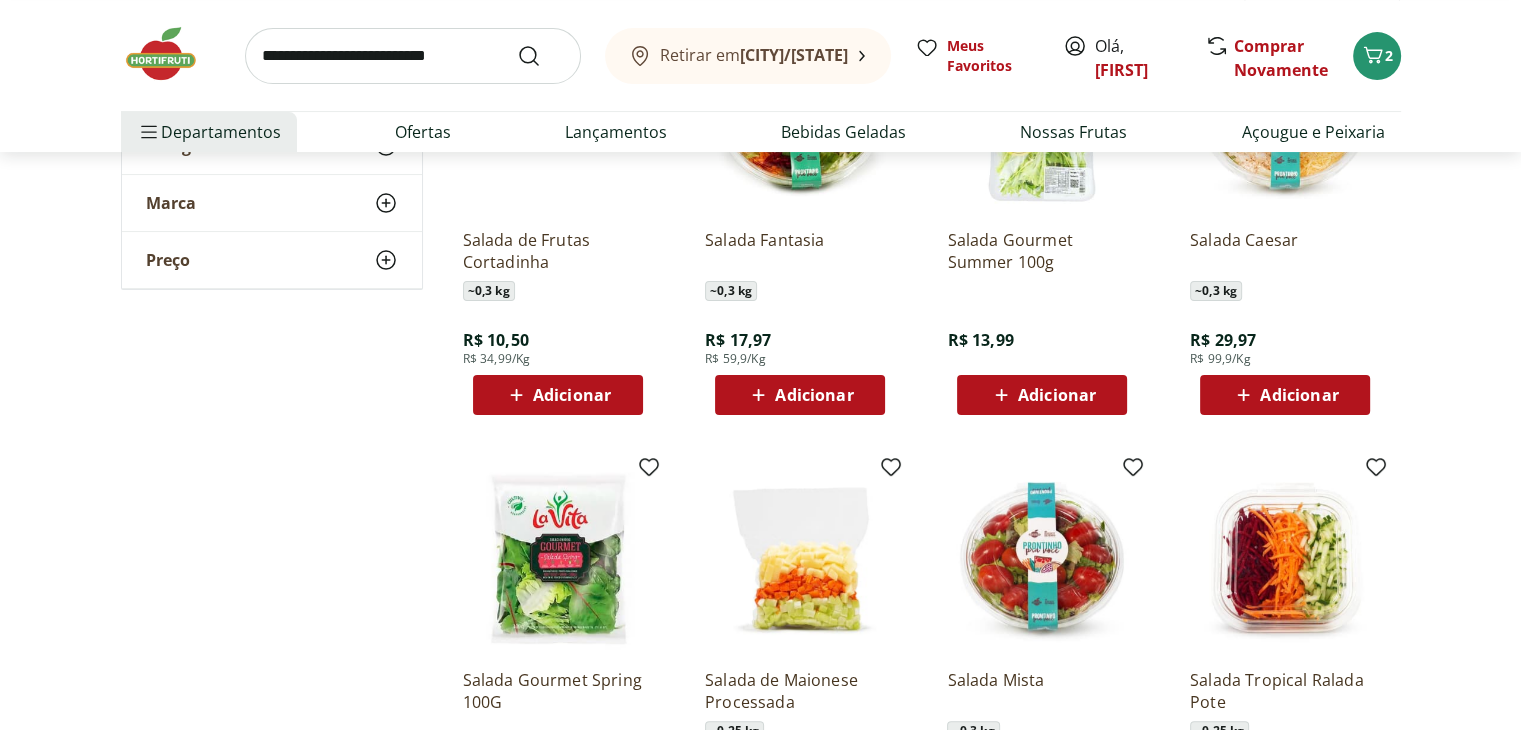 click at bounding box center [516, 395] 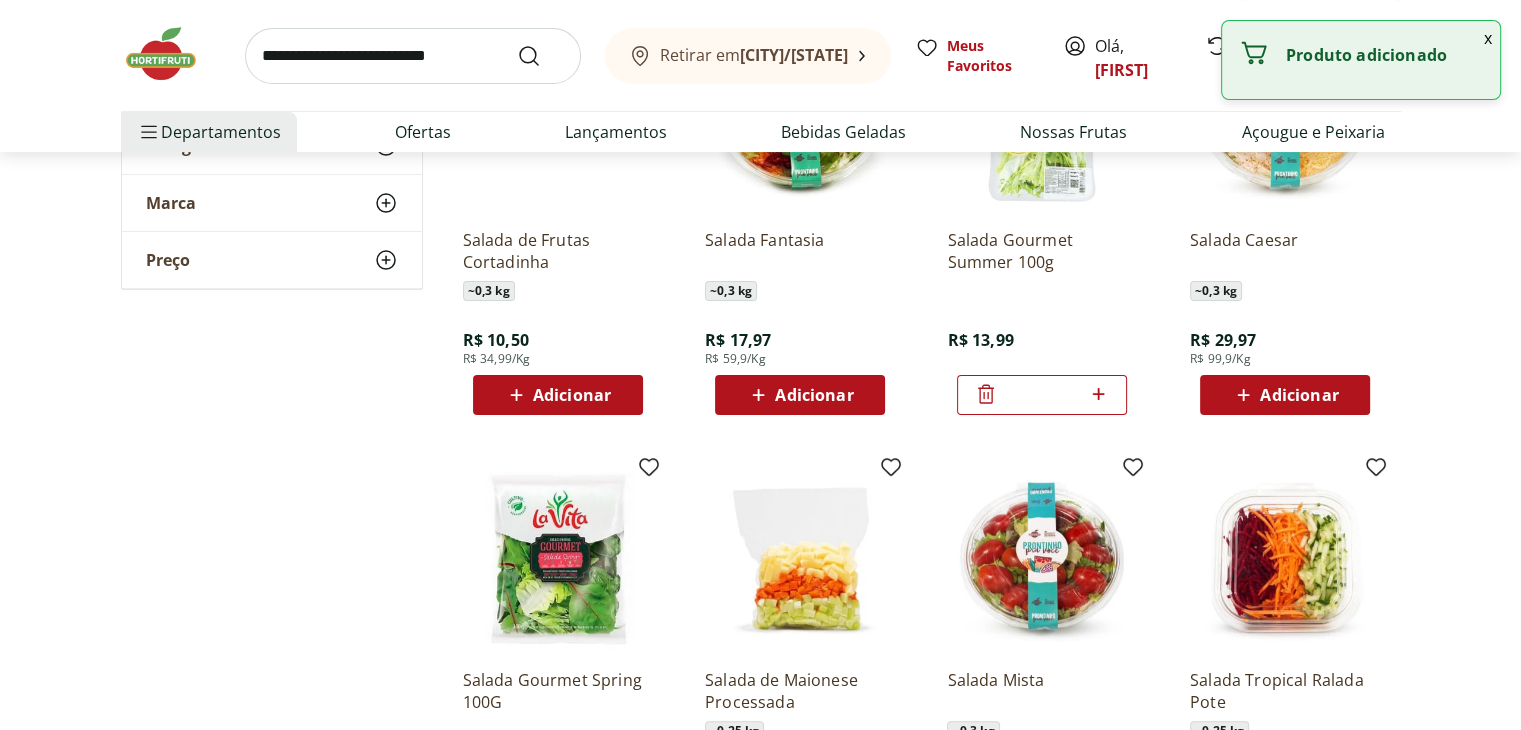 click at bounding box center [413, 56] 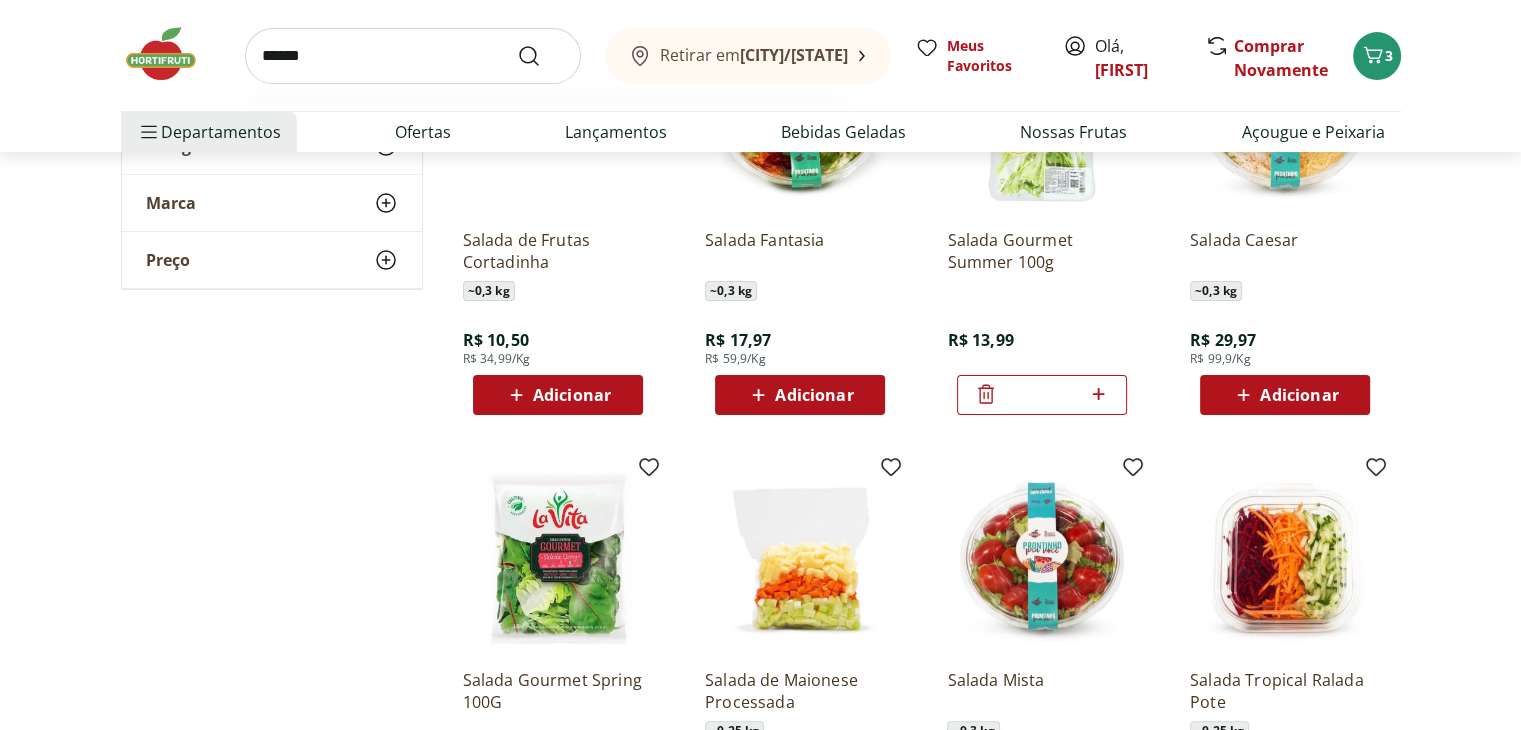 type on "******" 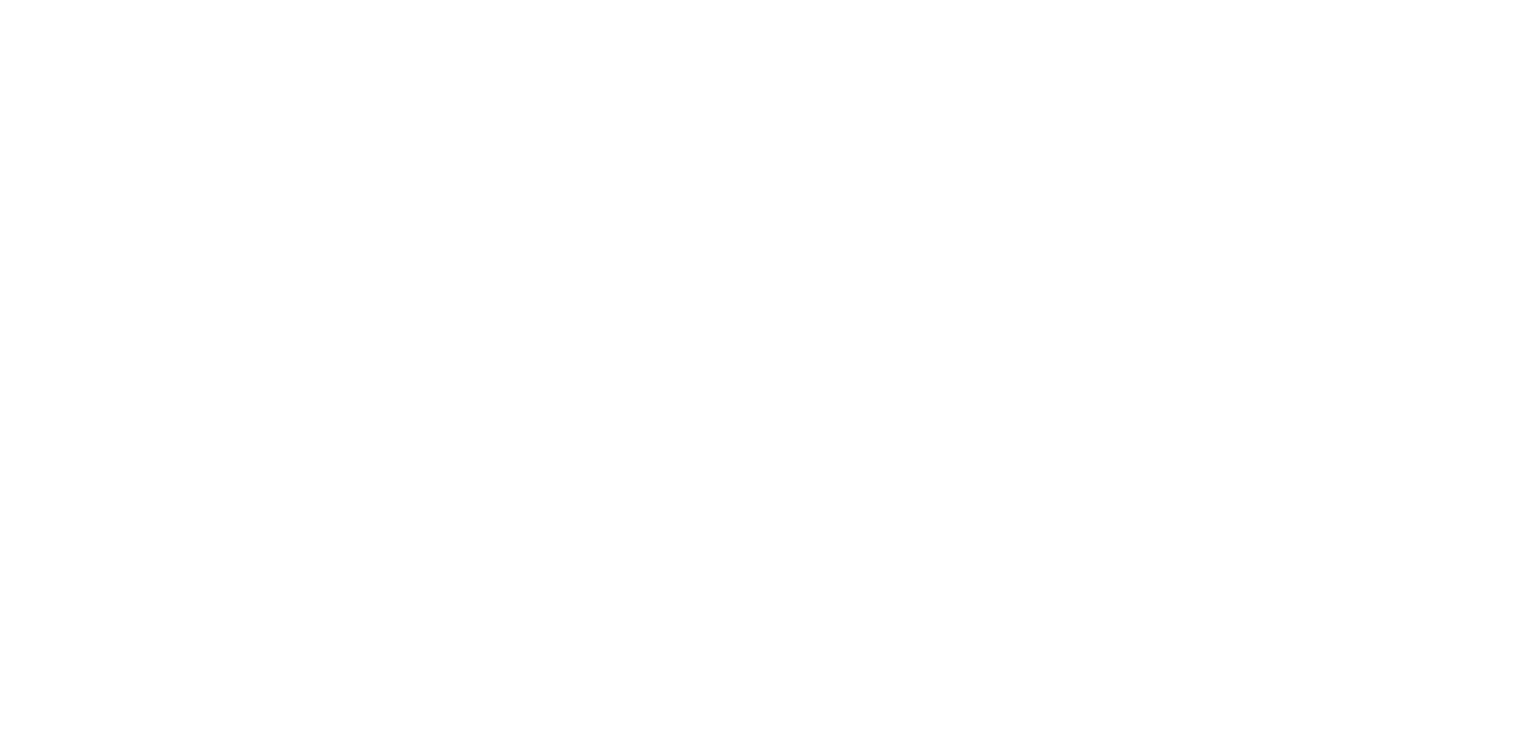 scroll, scrollTop: 0, scrollLeft: 0, axis: both 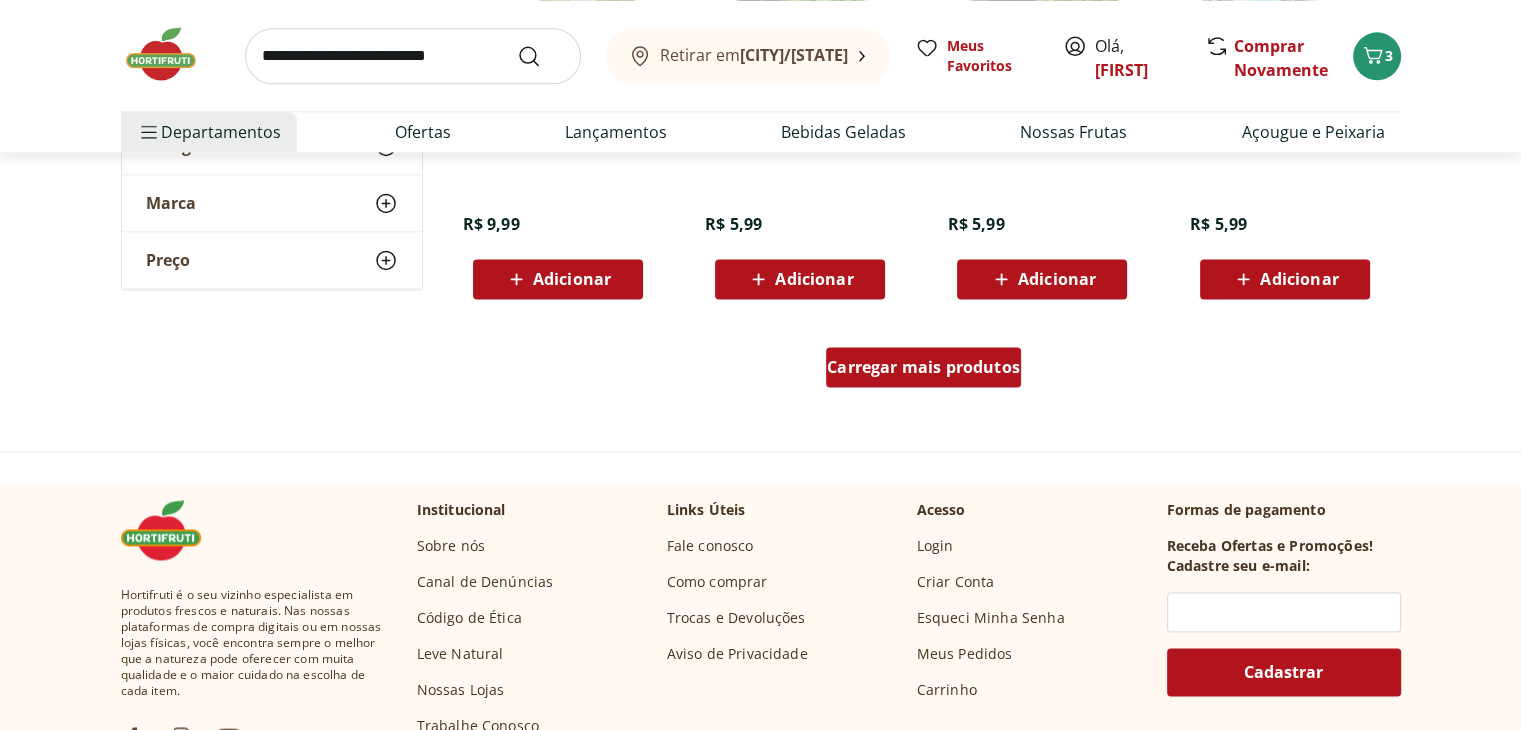 click on "Carregar mais produtos" at bounding box center [923, 367] 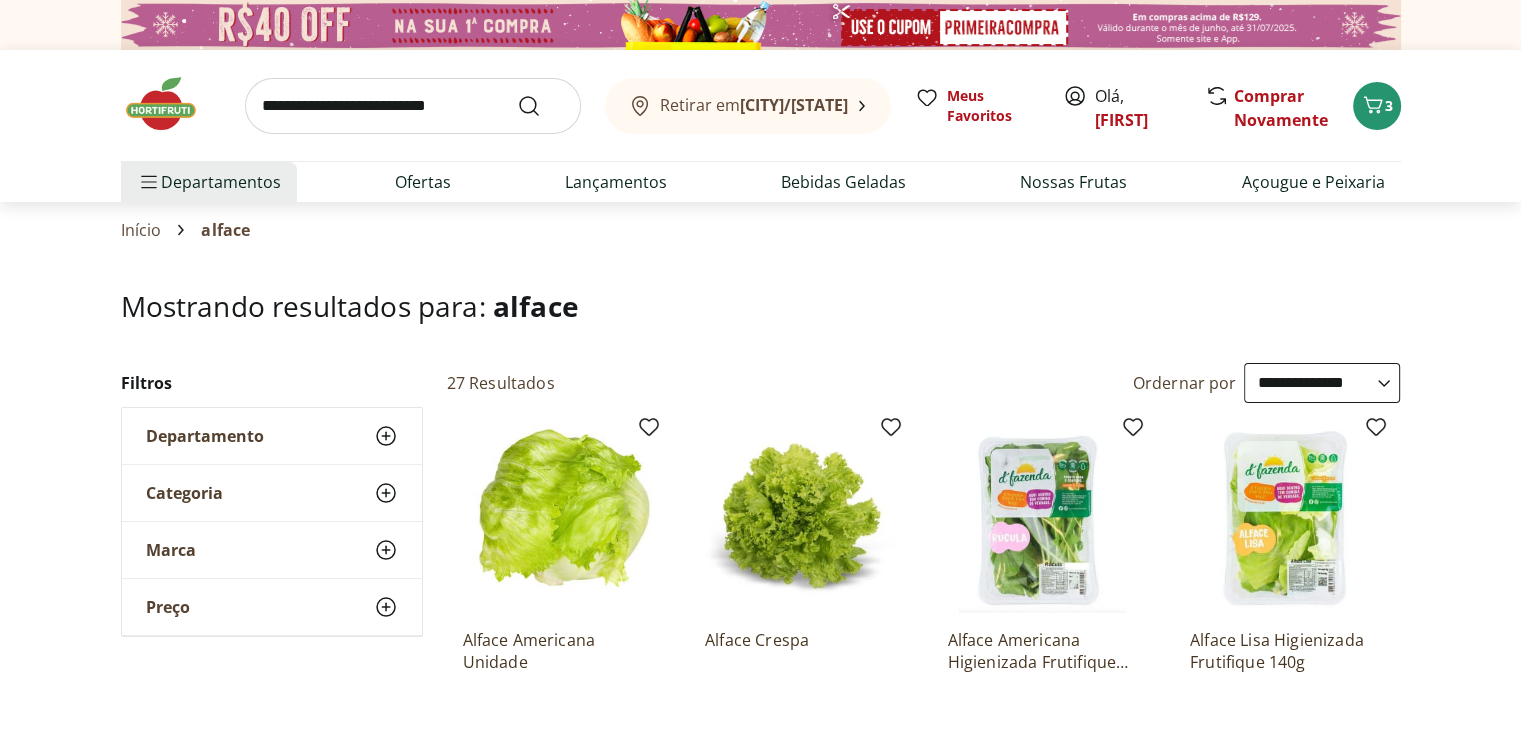 scroll, scrollTop: 300, scrollLeft: 0, axis: vertical 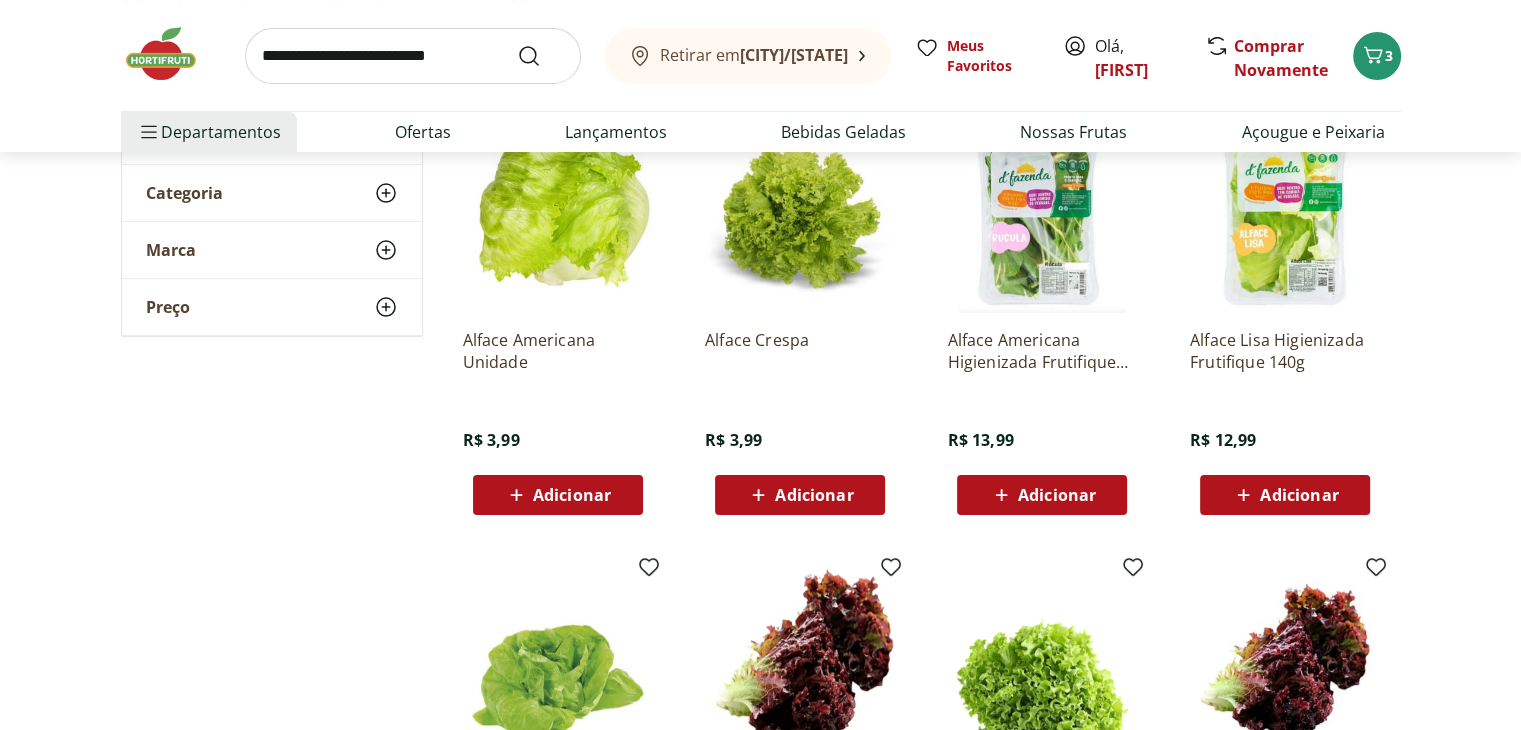 click on "Adicionar" at bounding box center (572, 495) 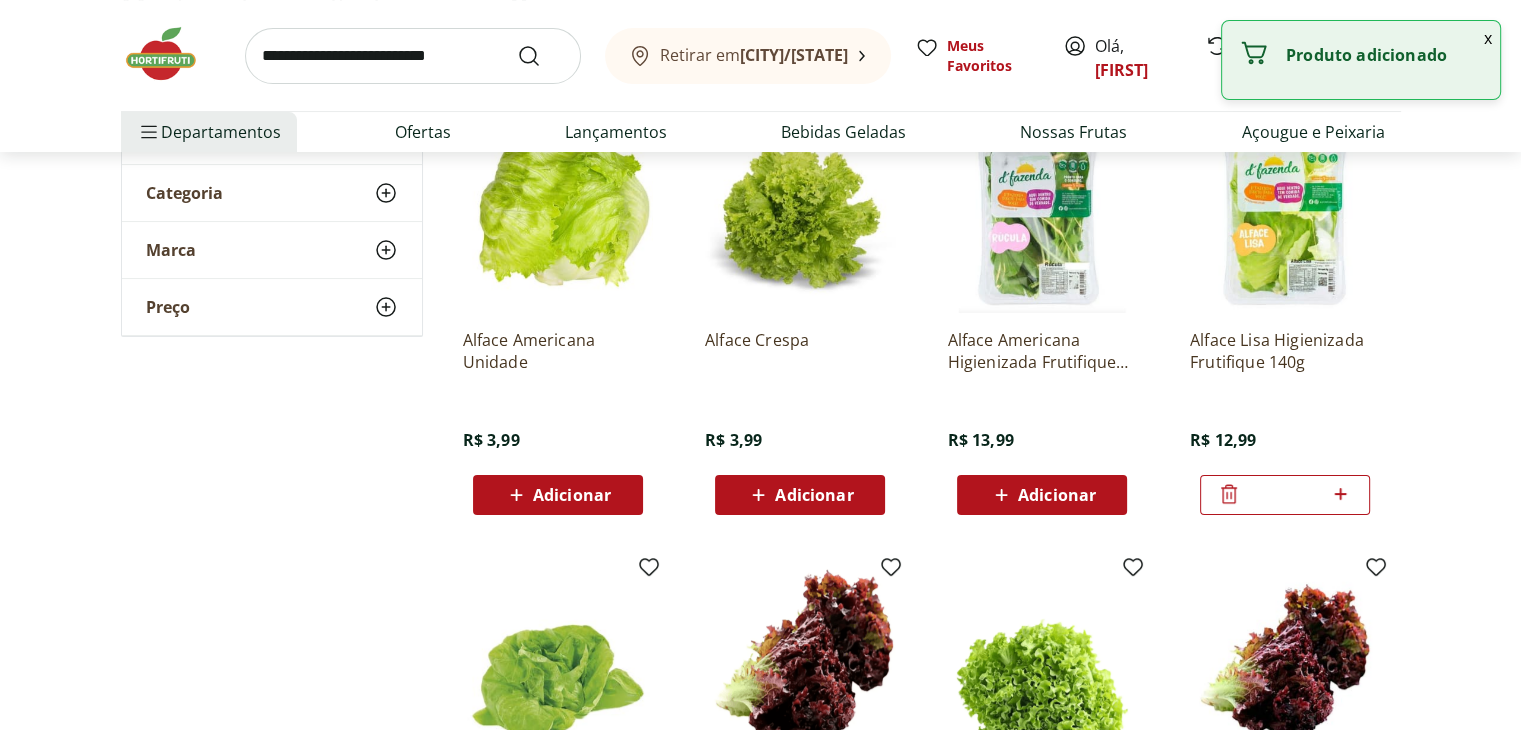 click at bounding box center (413, 56) 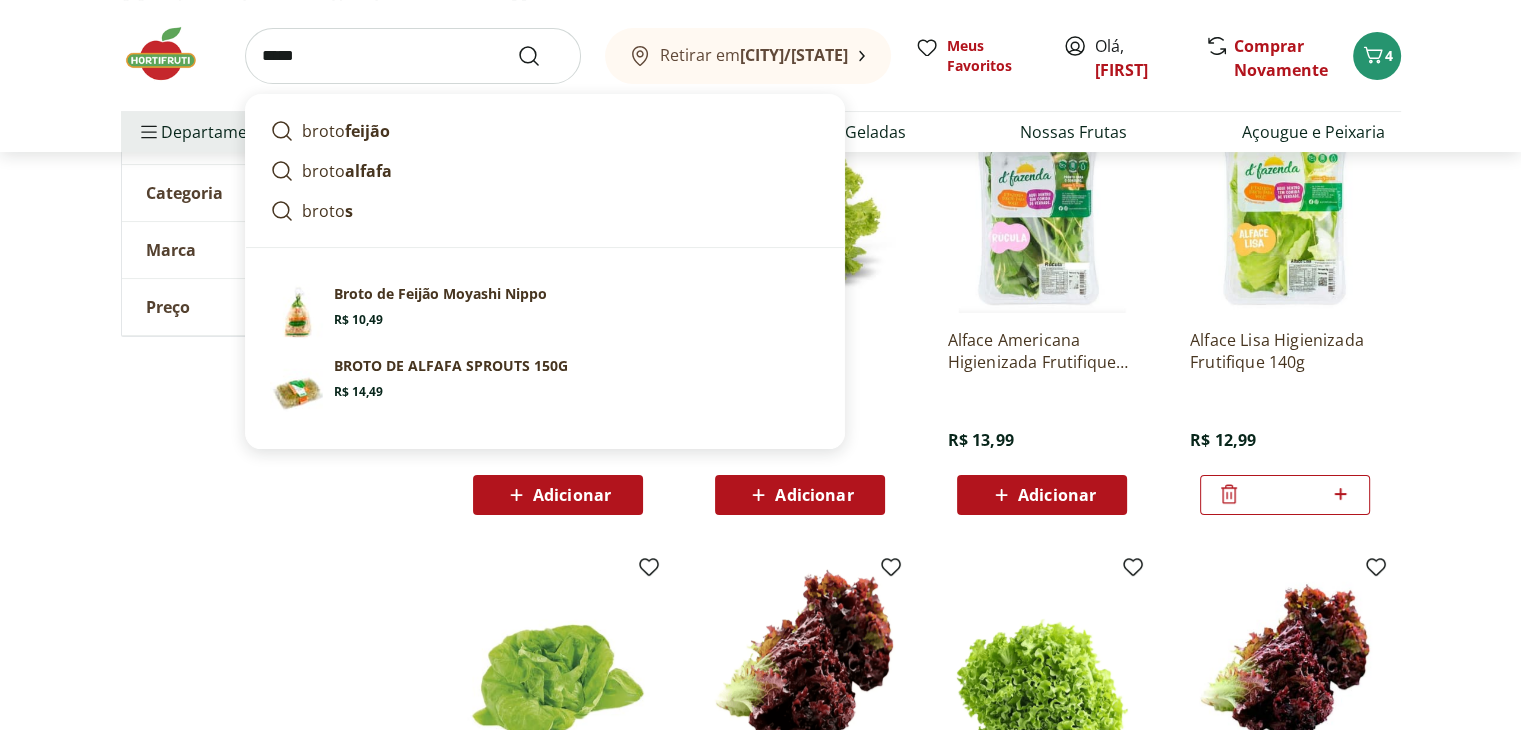type on "*****" 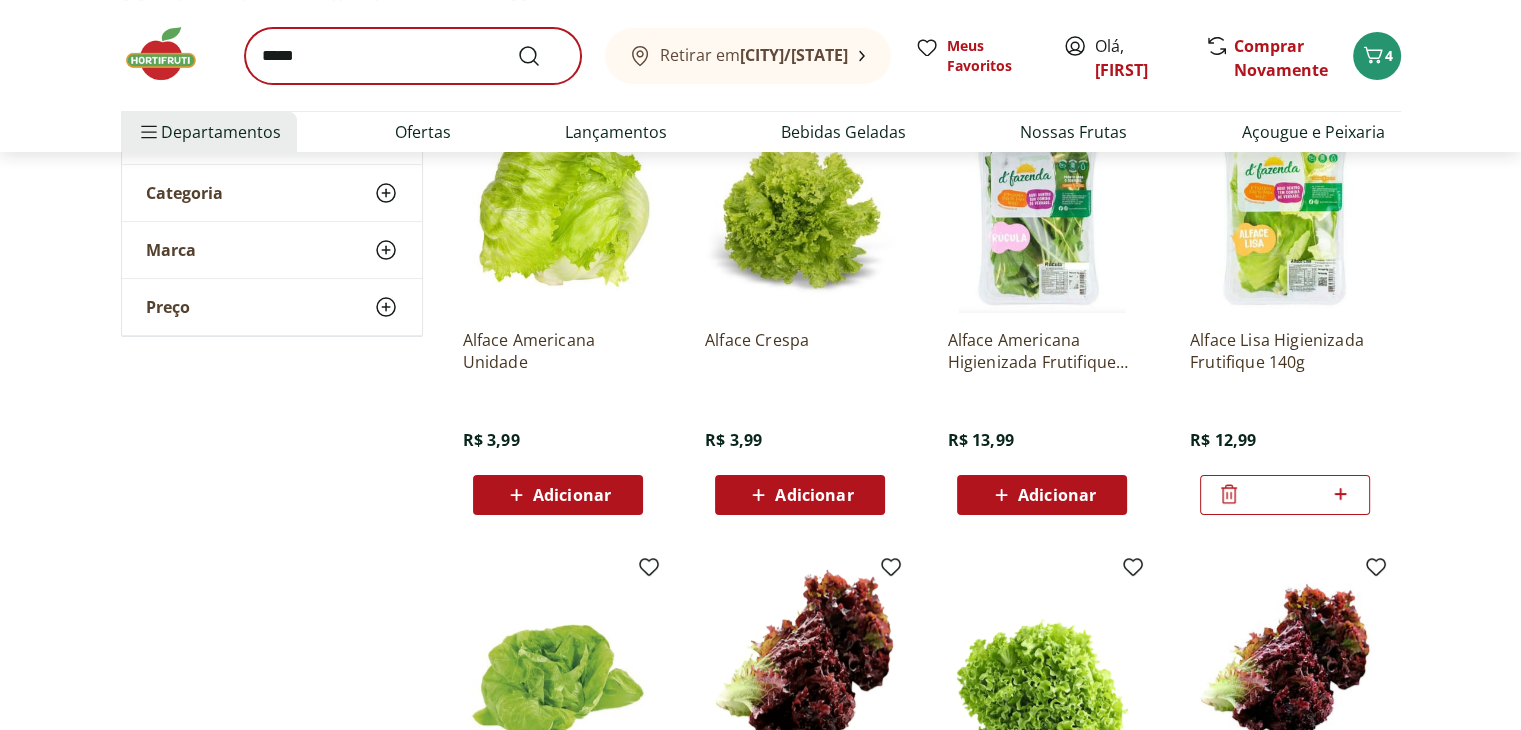 scroll, scrollTop: 0, scrollLeft: 0, axis: both 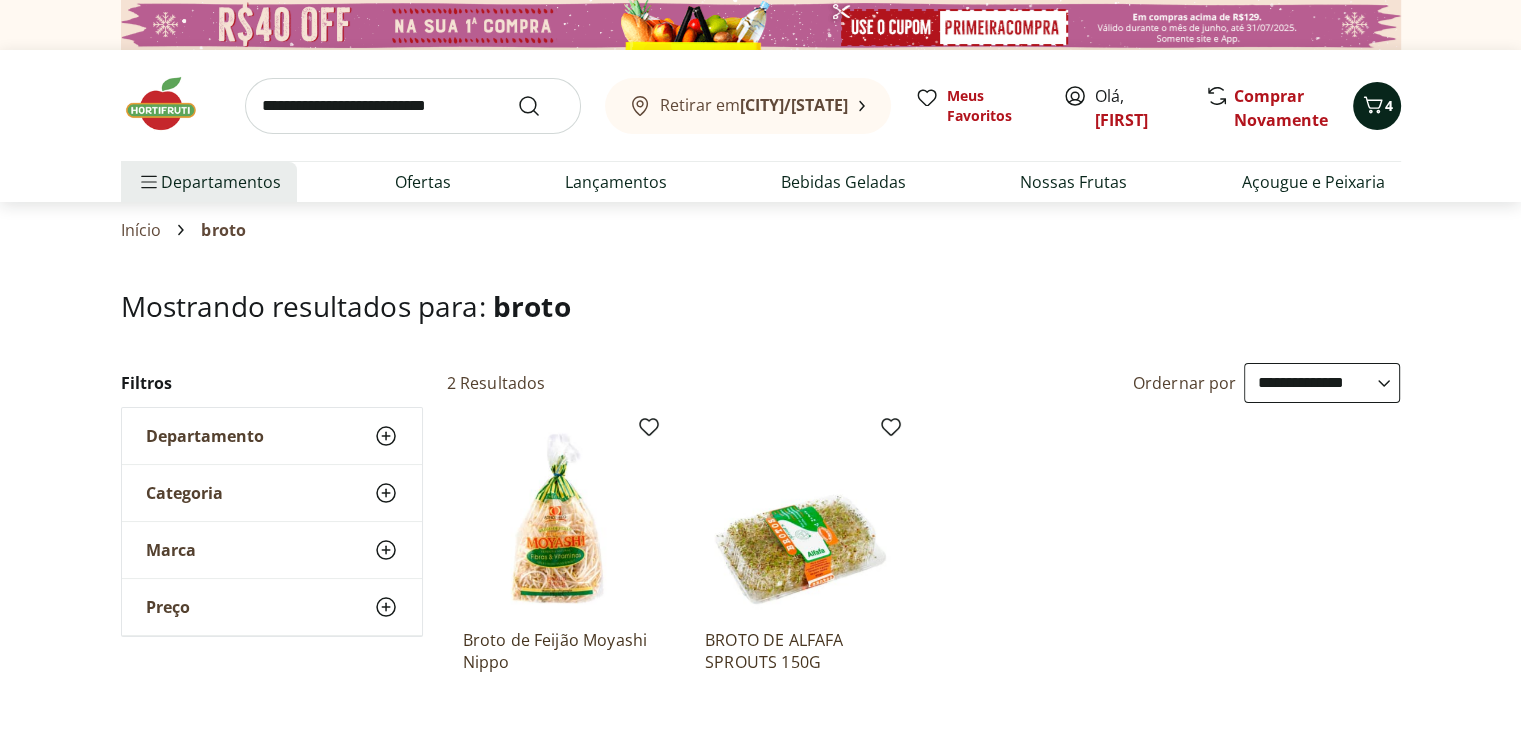 click at bounding box center [1373, 105] 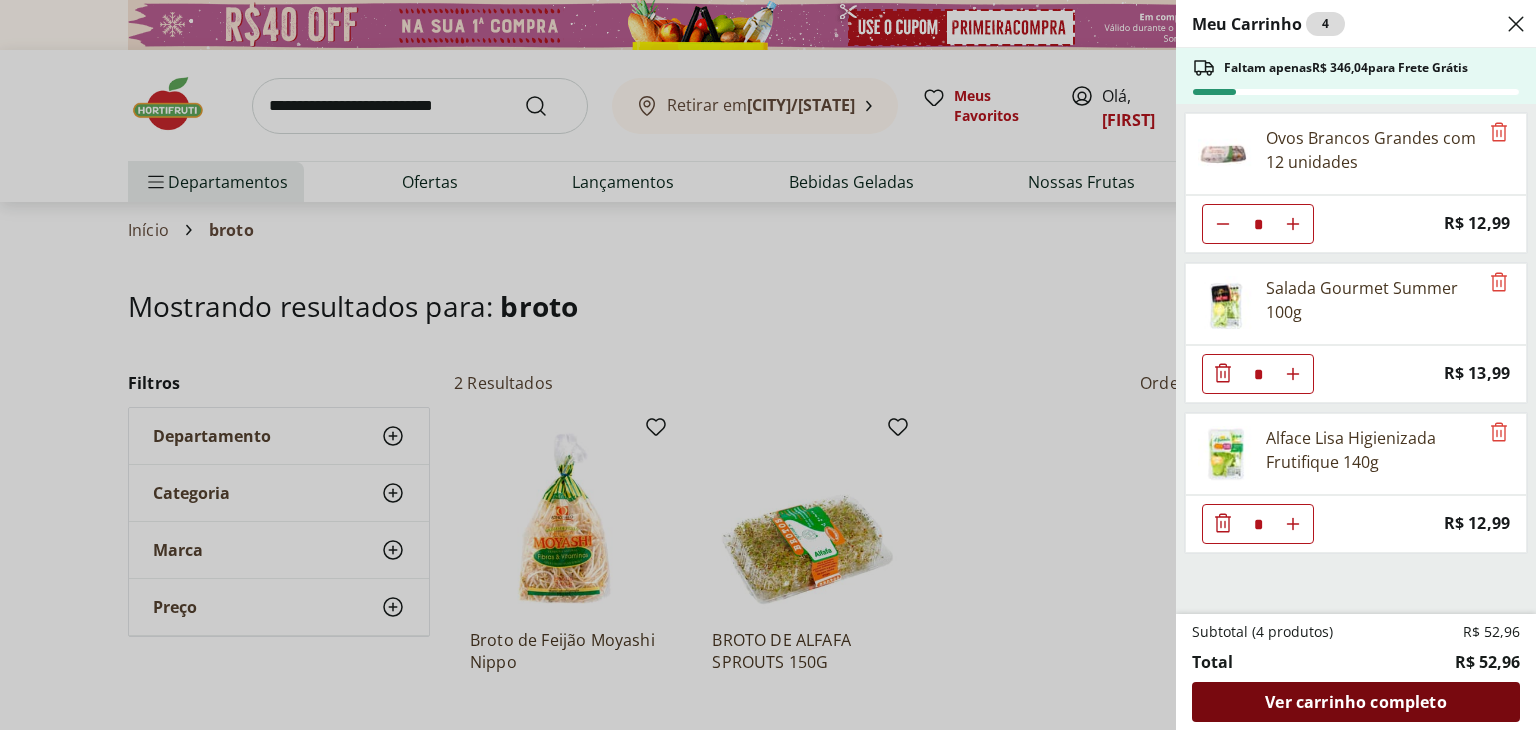 click on "Ver carrinho completo" at bounding box center (1355, 702) 